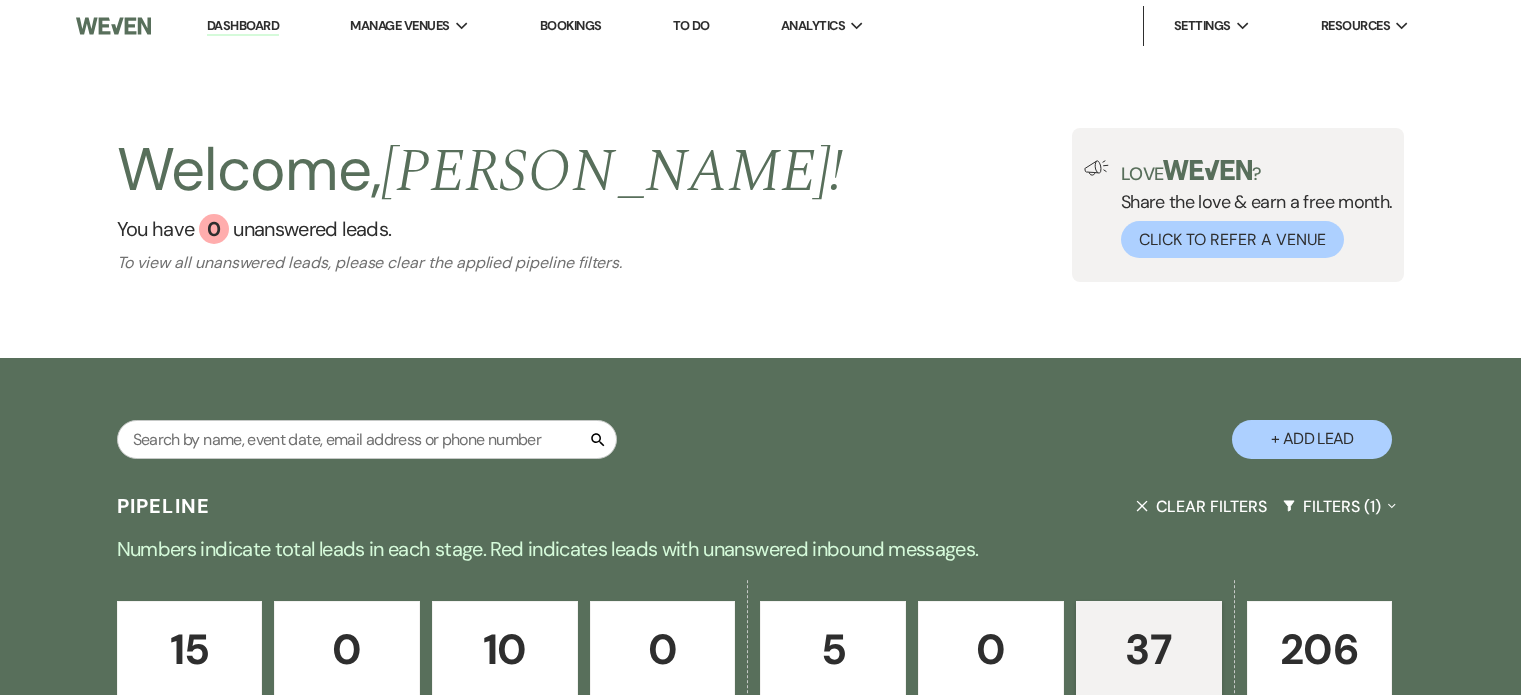 scroll, scrollTop: 0, scrollLeft: 0, axis: both 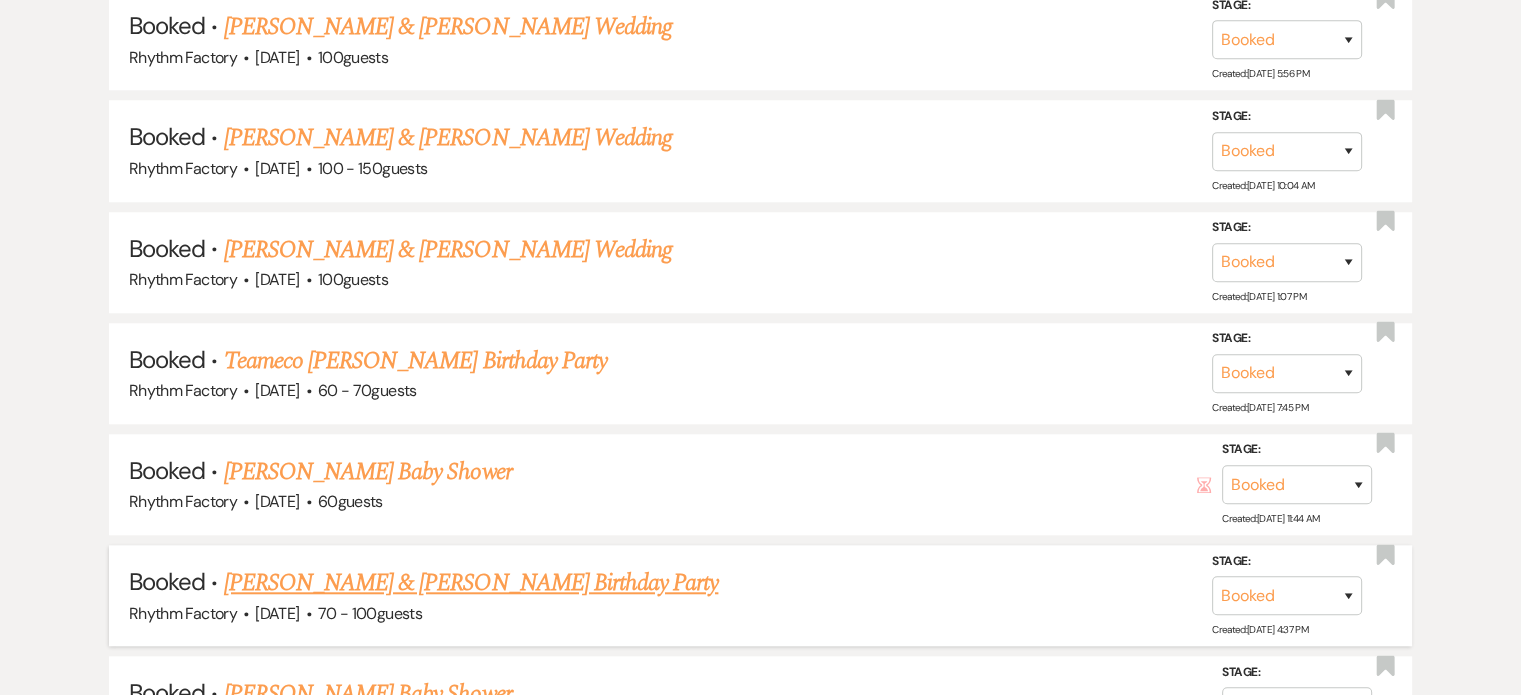 click on "[PERSON_NAME] & [PERSON_NAME] Birthday Party" at bounding box center [471, 583] 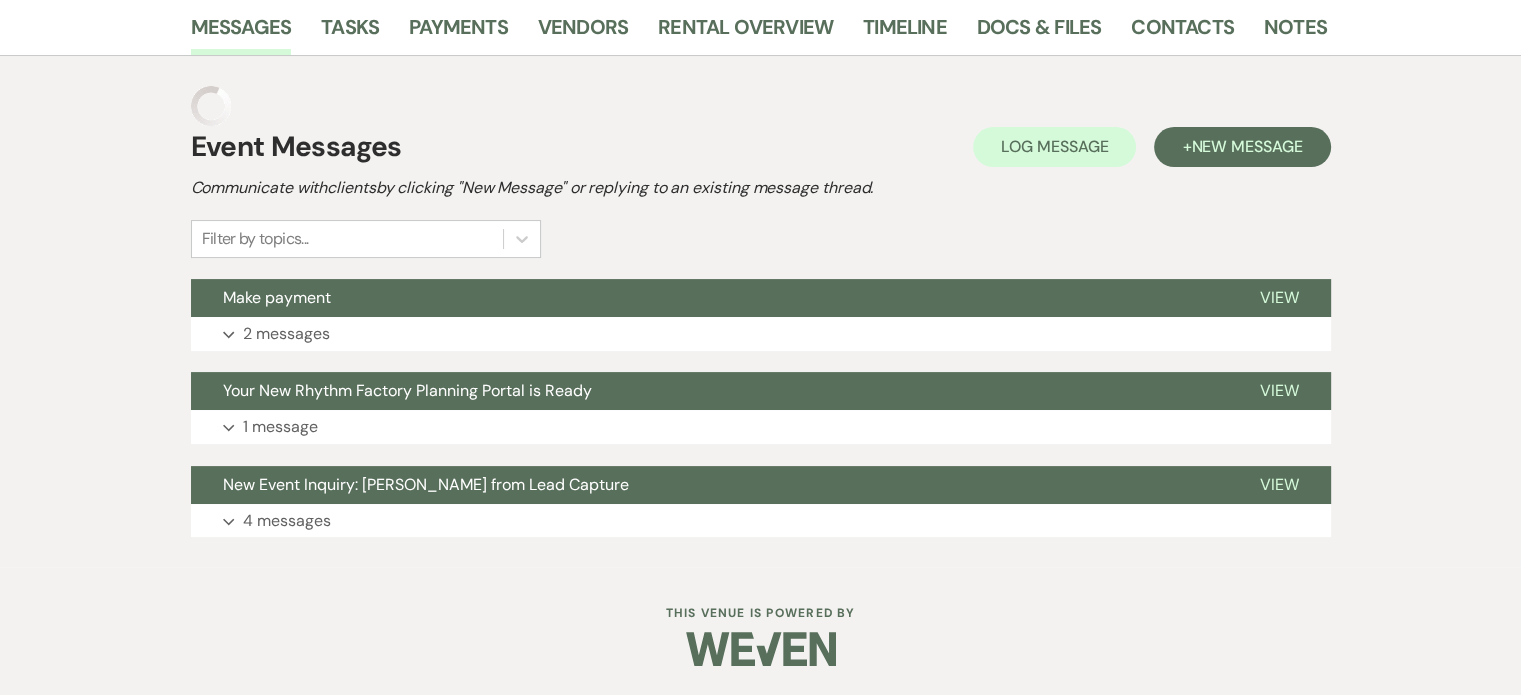scroll, scrollTop: 291, scrollLeft: 0, axis: vertical 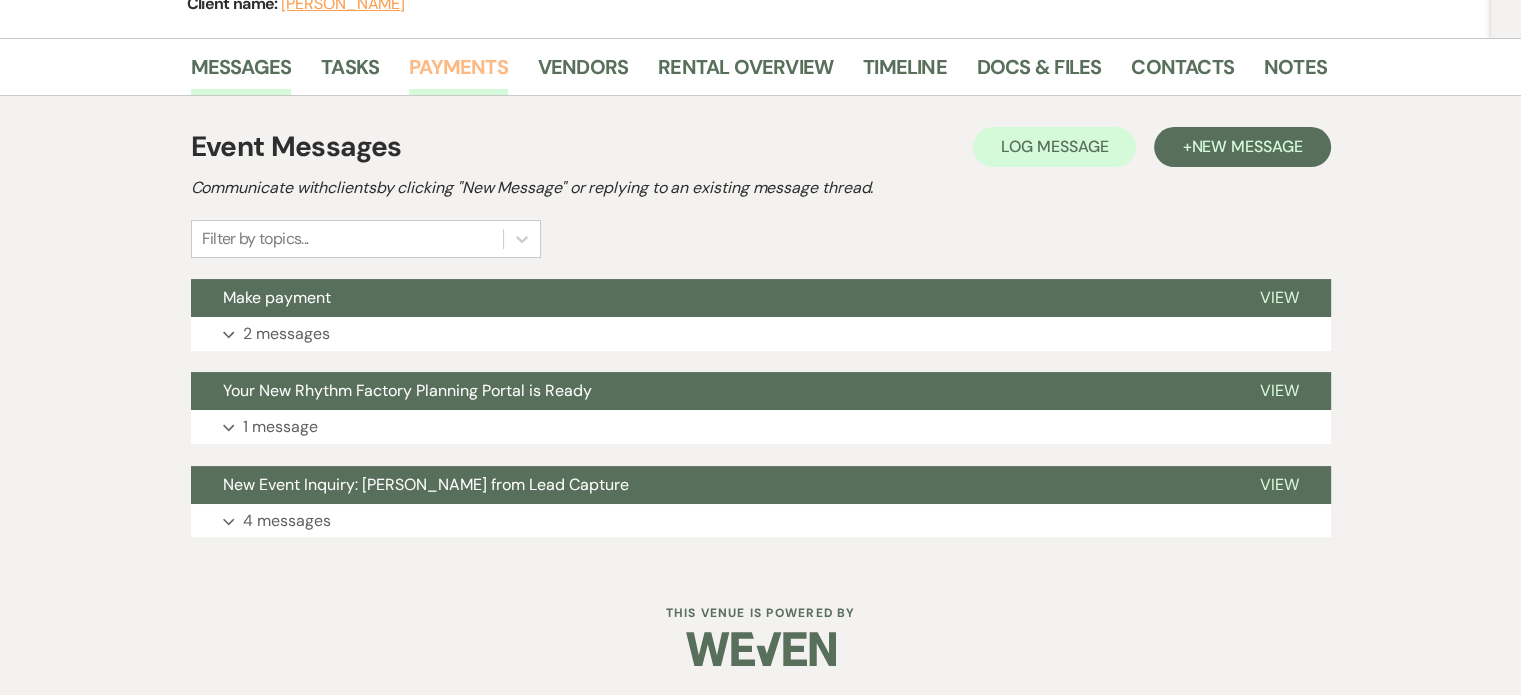 click on "Payments" at bounding box center [458, 73] 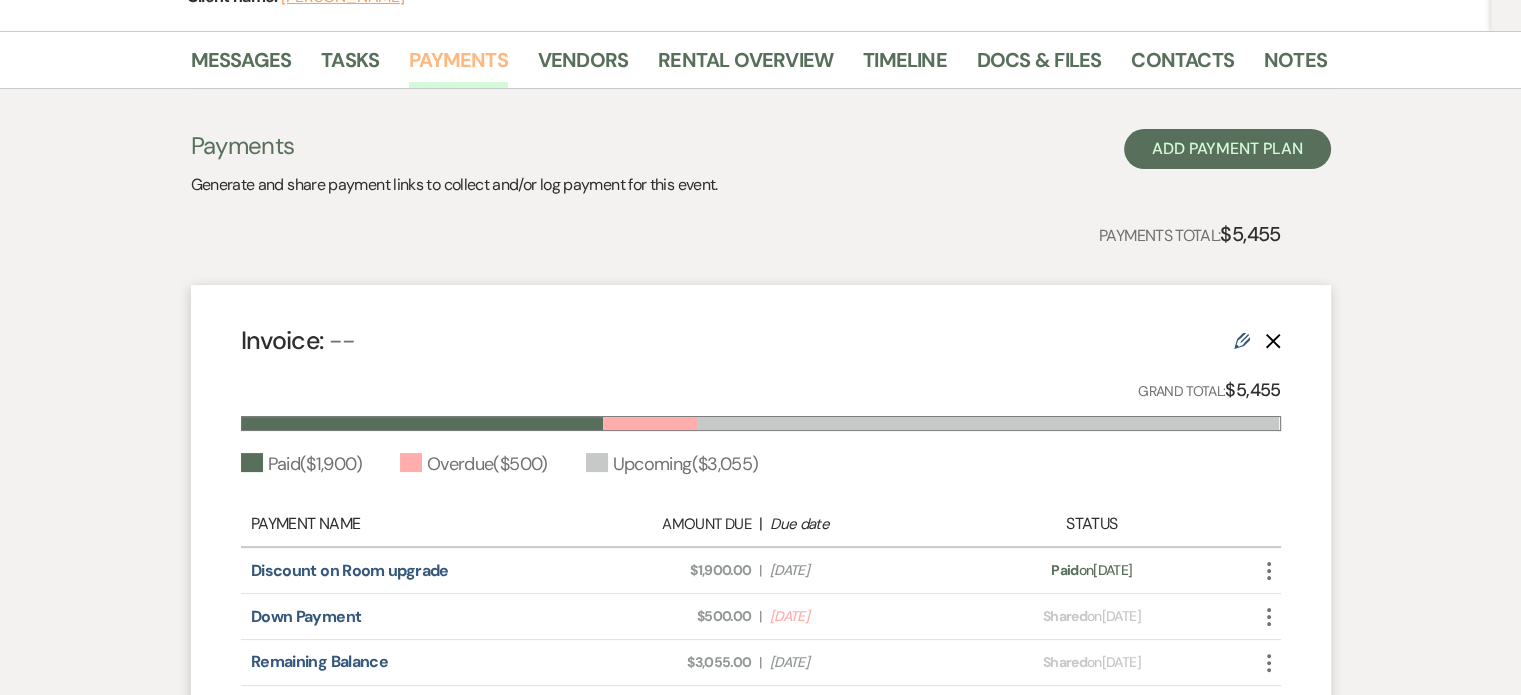 scroll, scrollTop: 300, scrollLeft: 0, axis: vertical 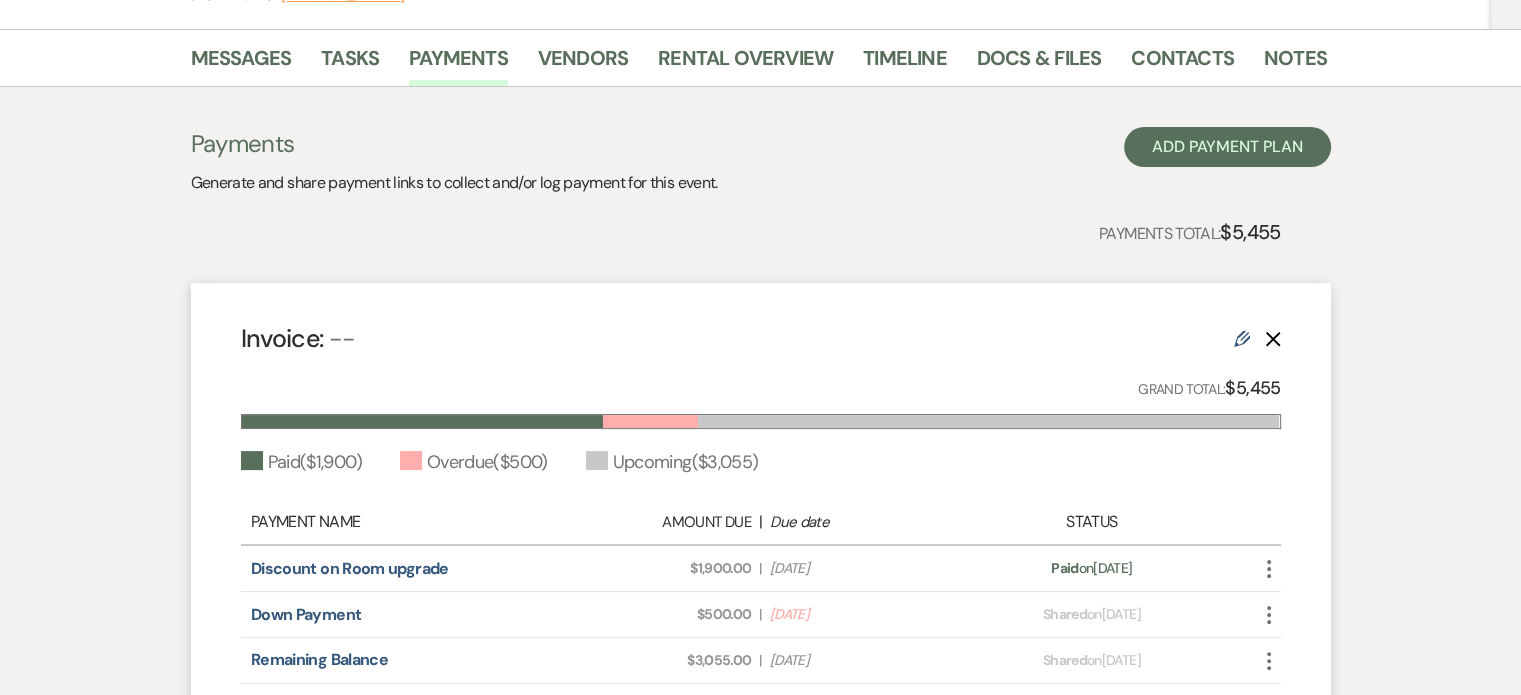 click on "Edit" 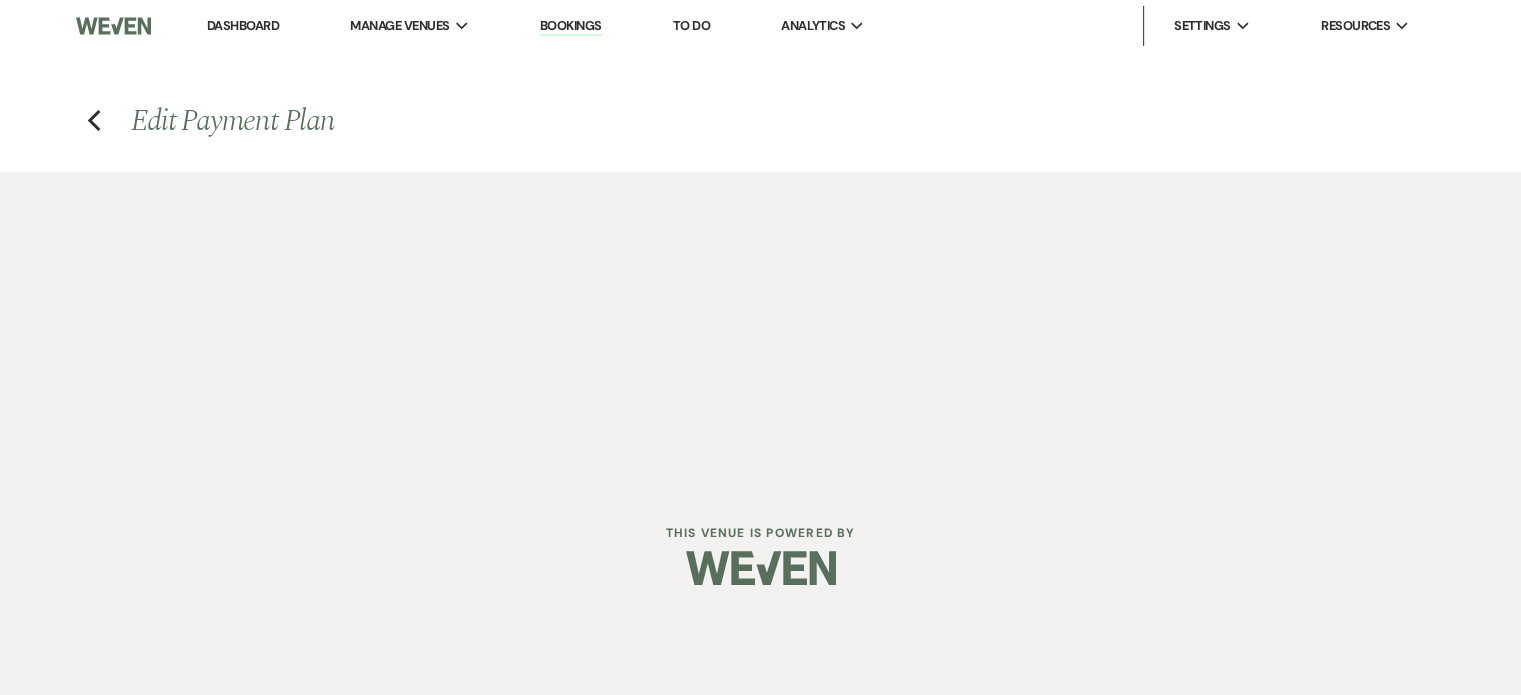 select on "1" 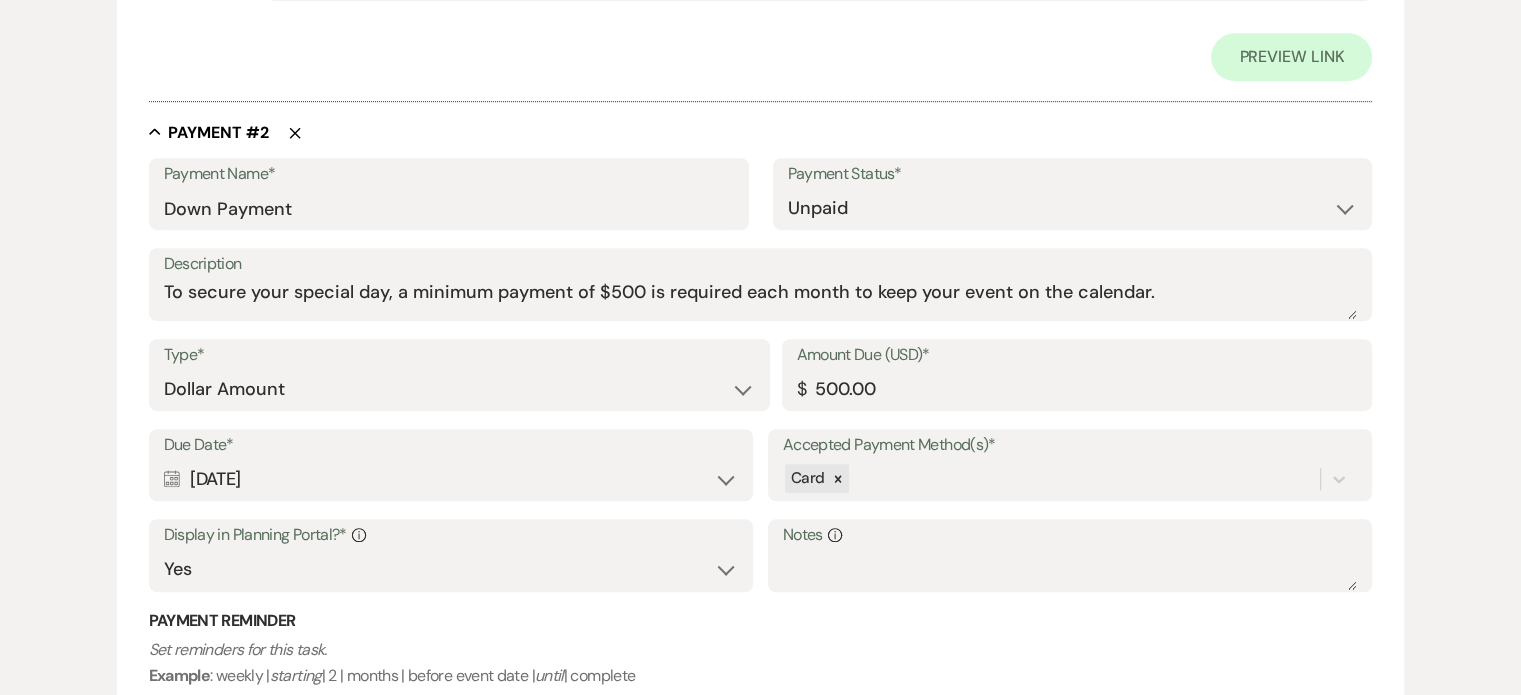 scroll, scrollTop: 1252, scrollLeft: 0, axis: vertical 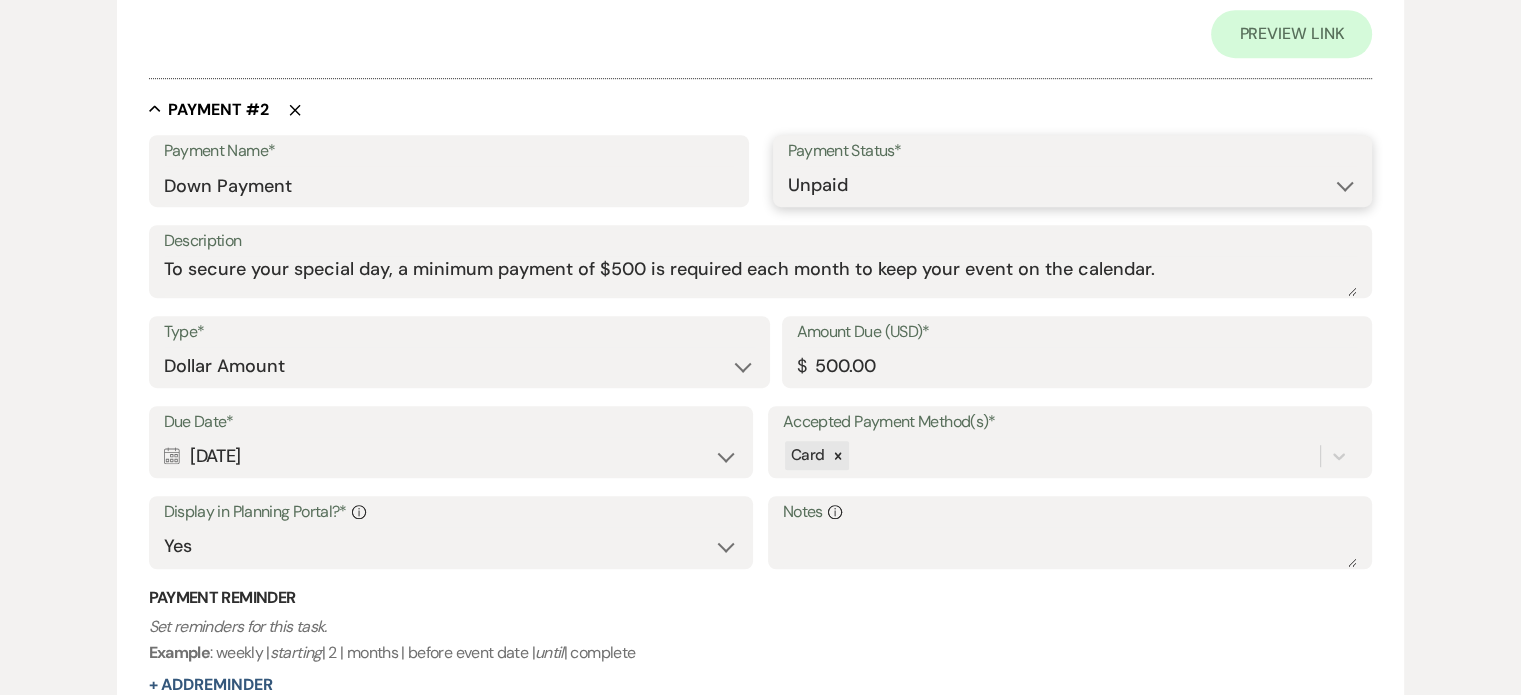 click on "Paid Unpaid" at bounding box center [1073, 185] 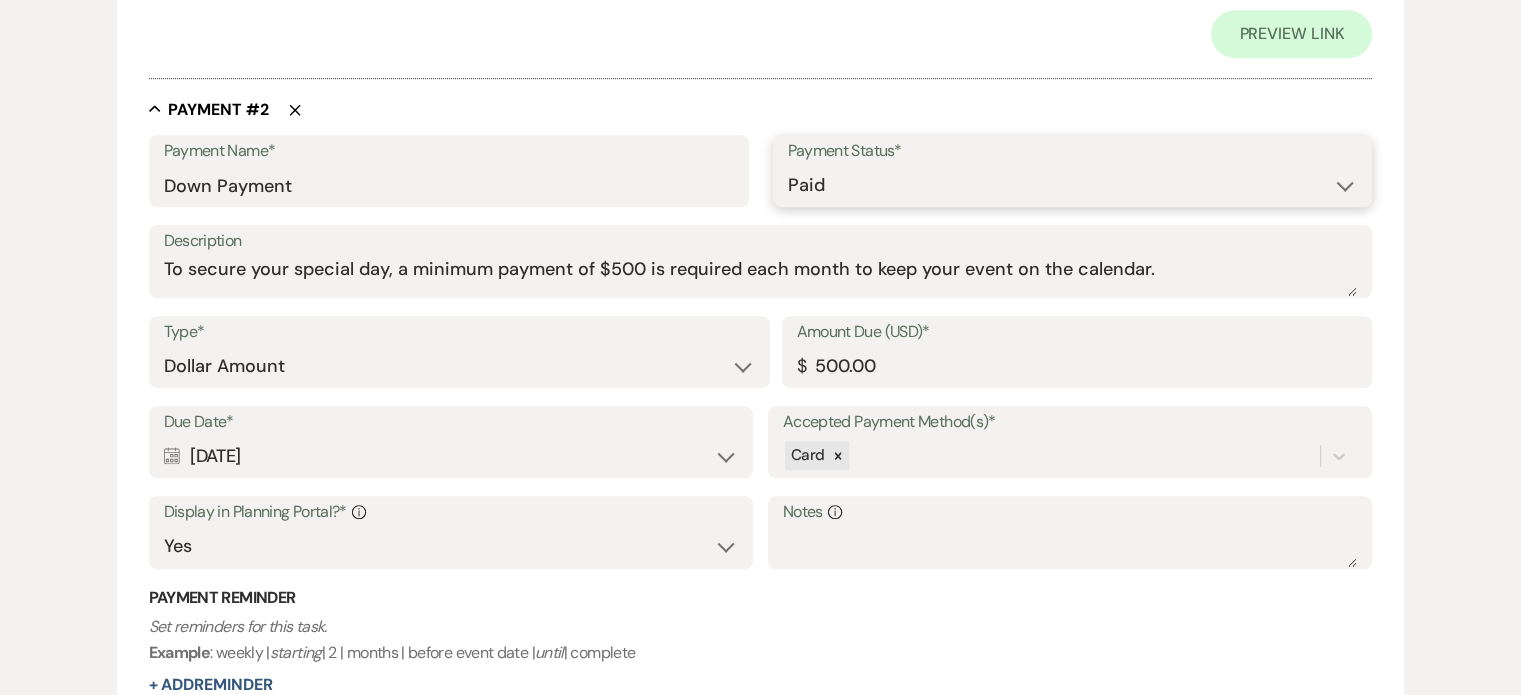 click on "Paid Unpaid" at bounding box center [1073, 185] 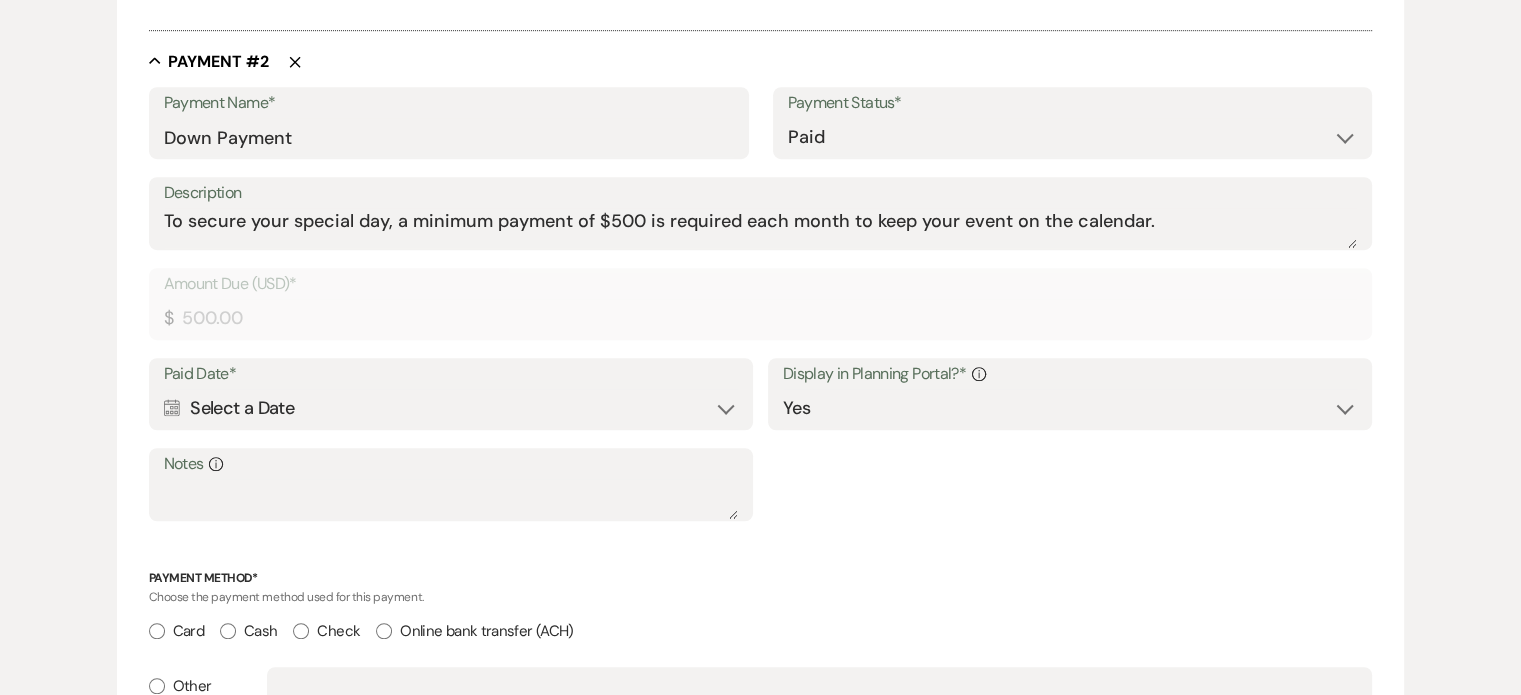 click on "Calendar Select a Date Expand" at bounding box center (451, 408) 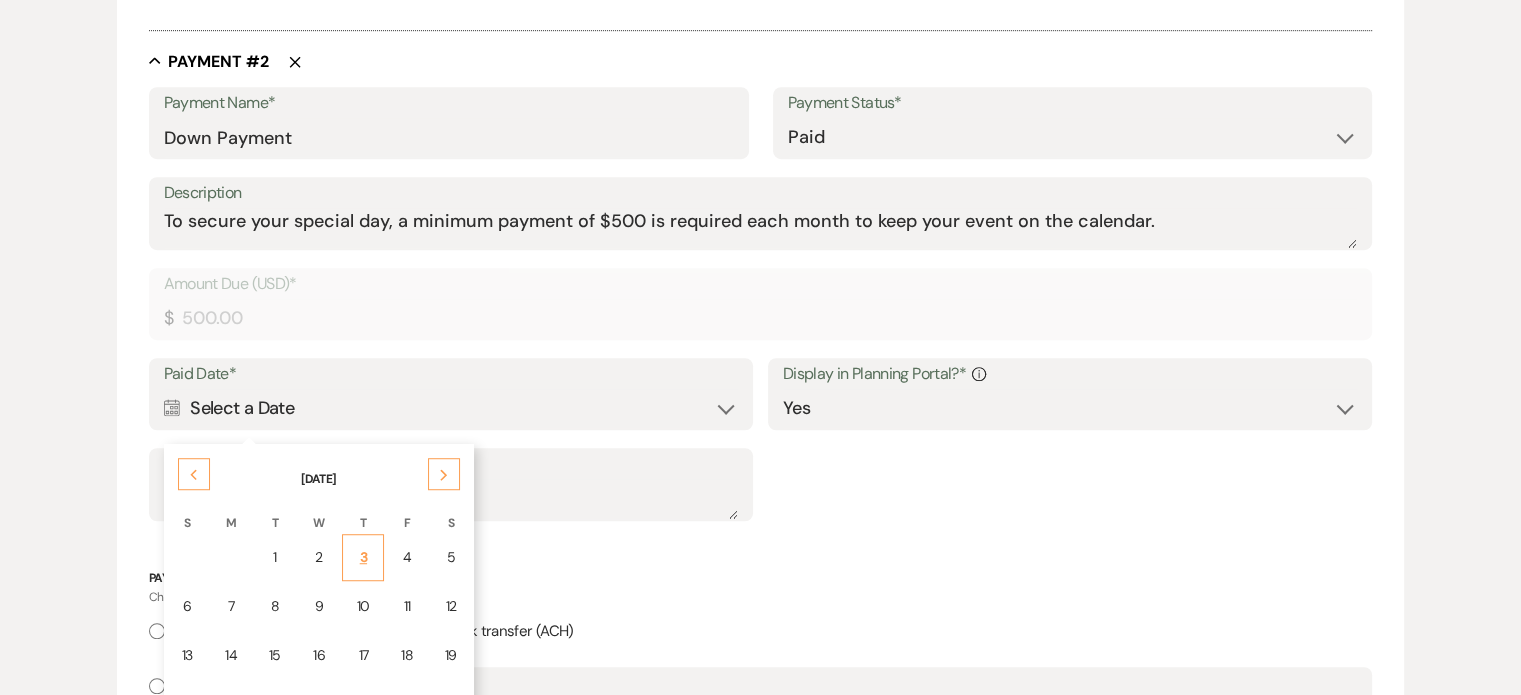 scroll, scrollTop: 1552, scrollLeft: 0, axis: vertical 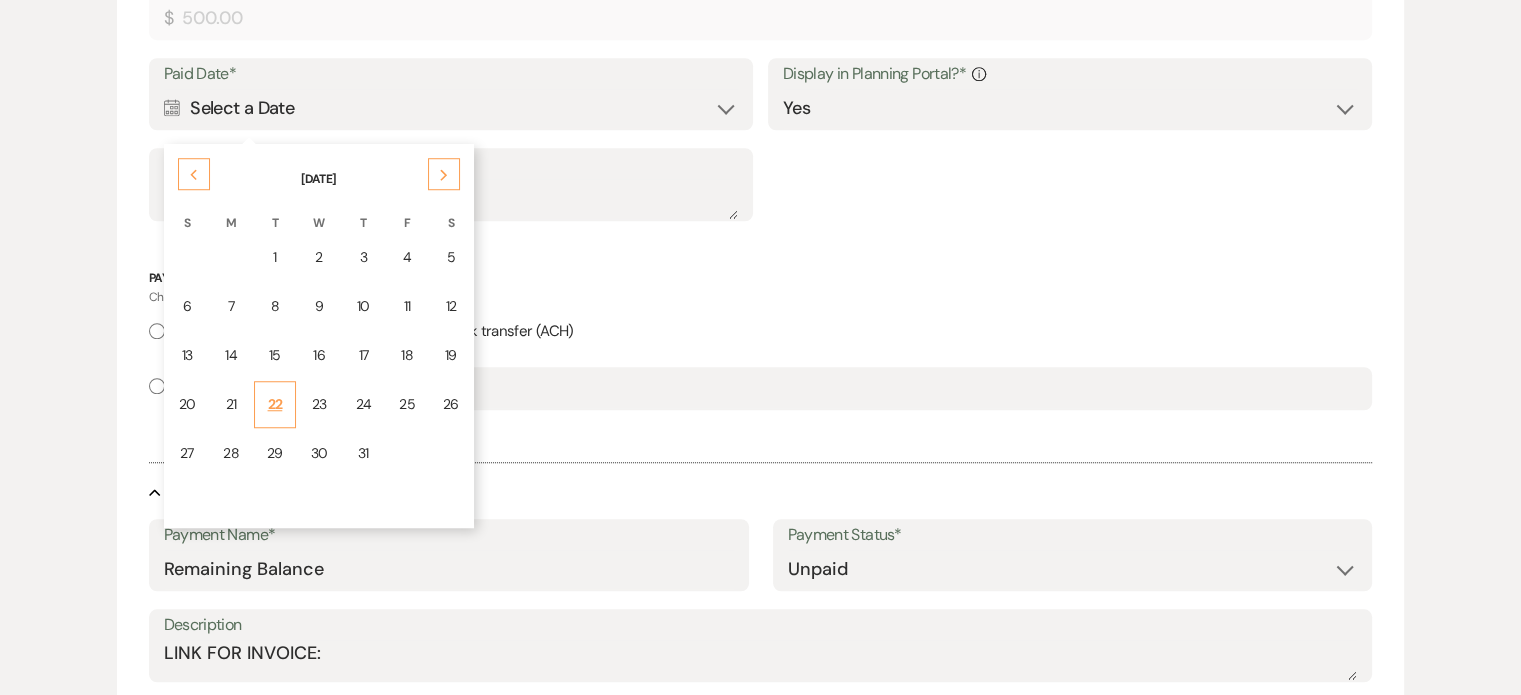 click on "22" at bounding box center (275, 404) 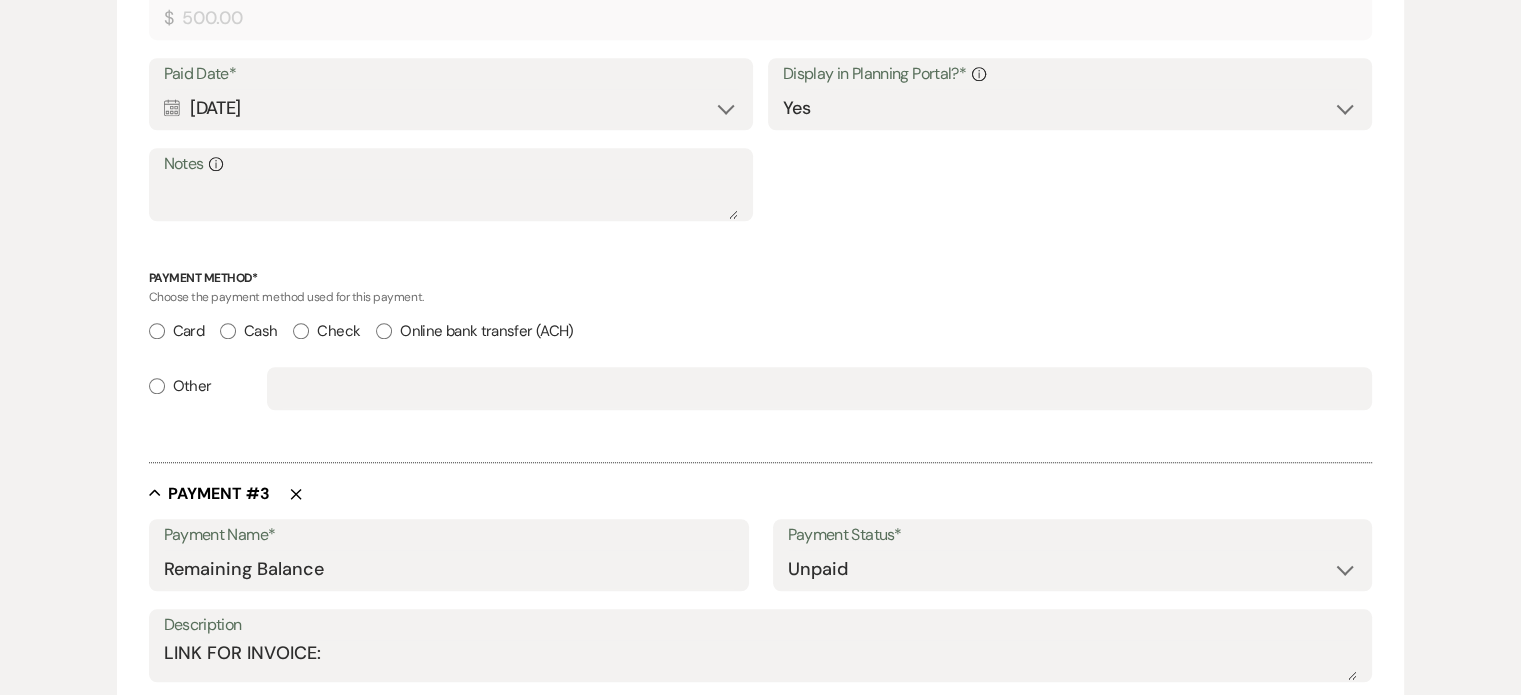 click on "Card" at bounding box center (157, 331) 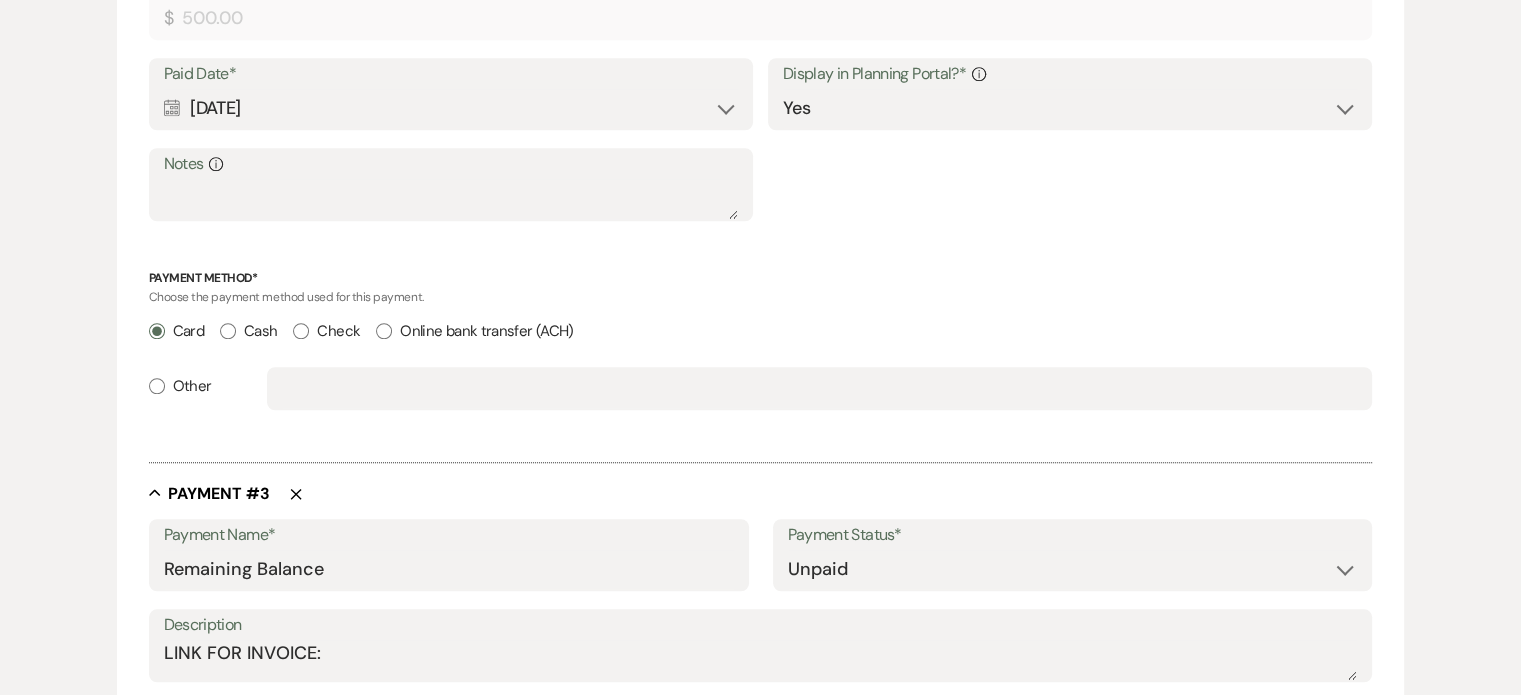 radio on "true" 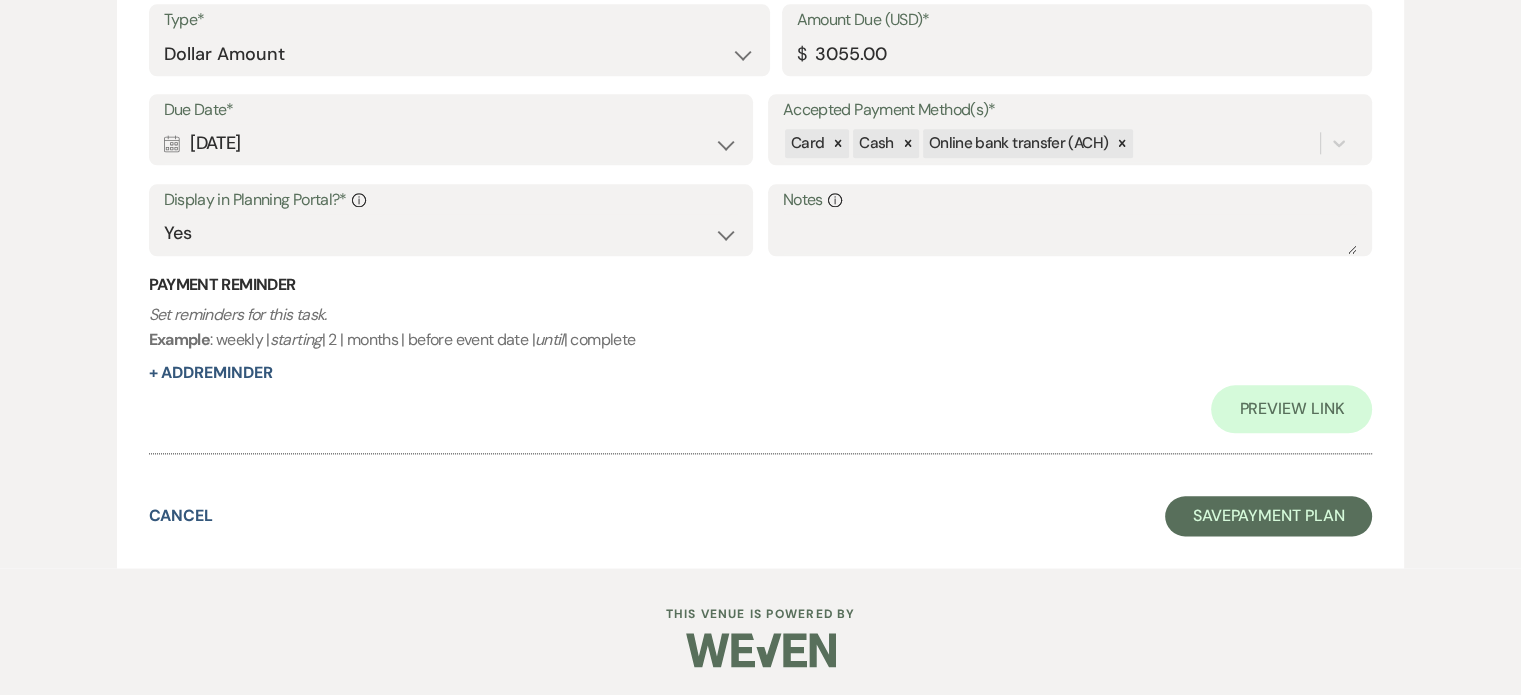 scroll, scrollTop: 2344, scrollLeft: 0, axis: vertical 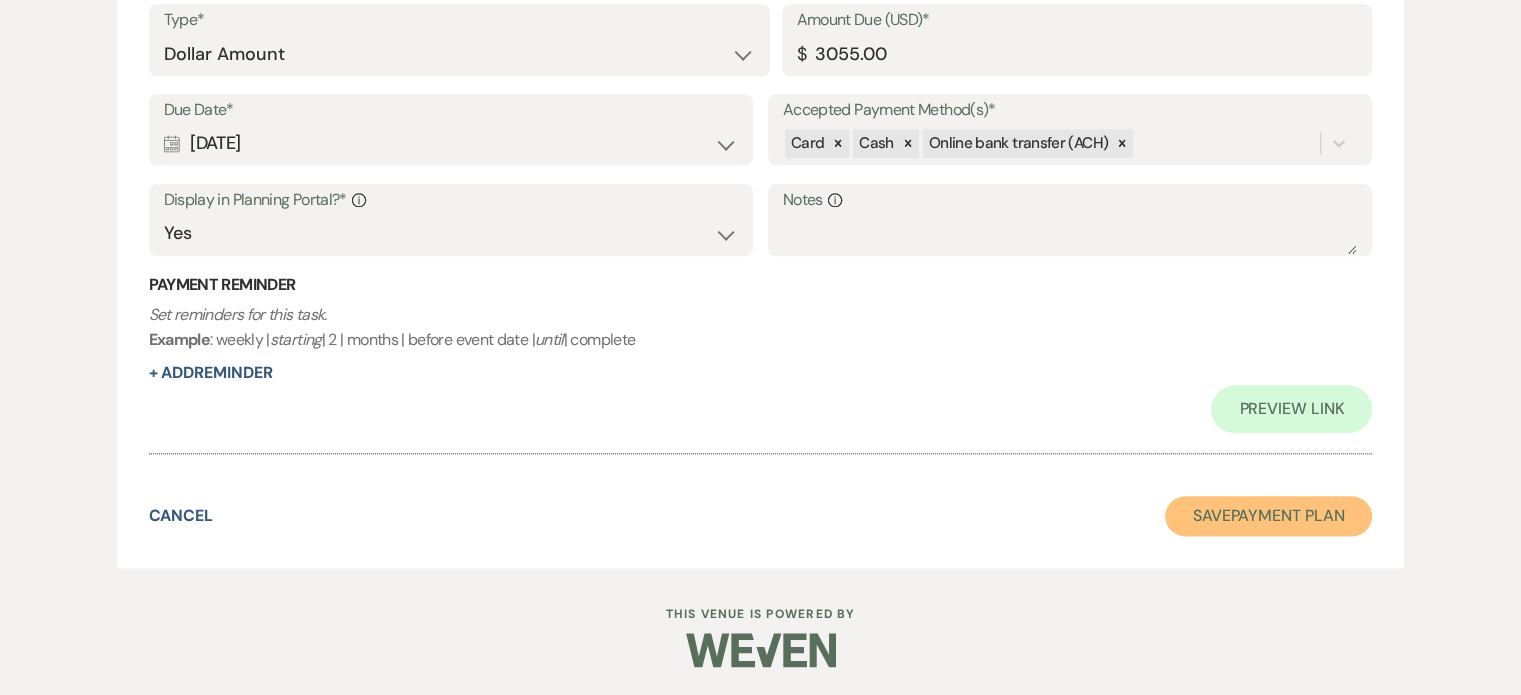 click on "Save  Payment Plan" at bounding box center (1269, 516) 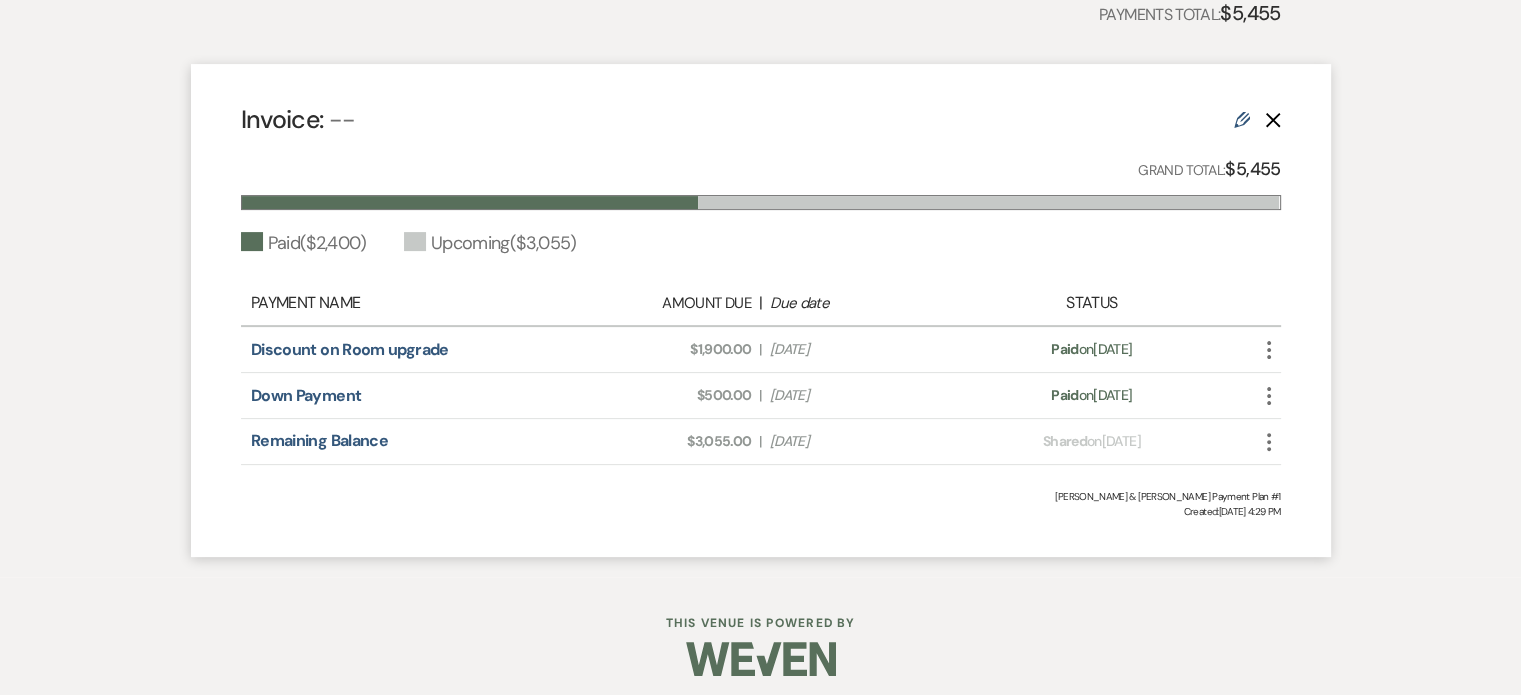 scroll, scrollTop: 528, scrollLeft: 0, axis: vertical 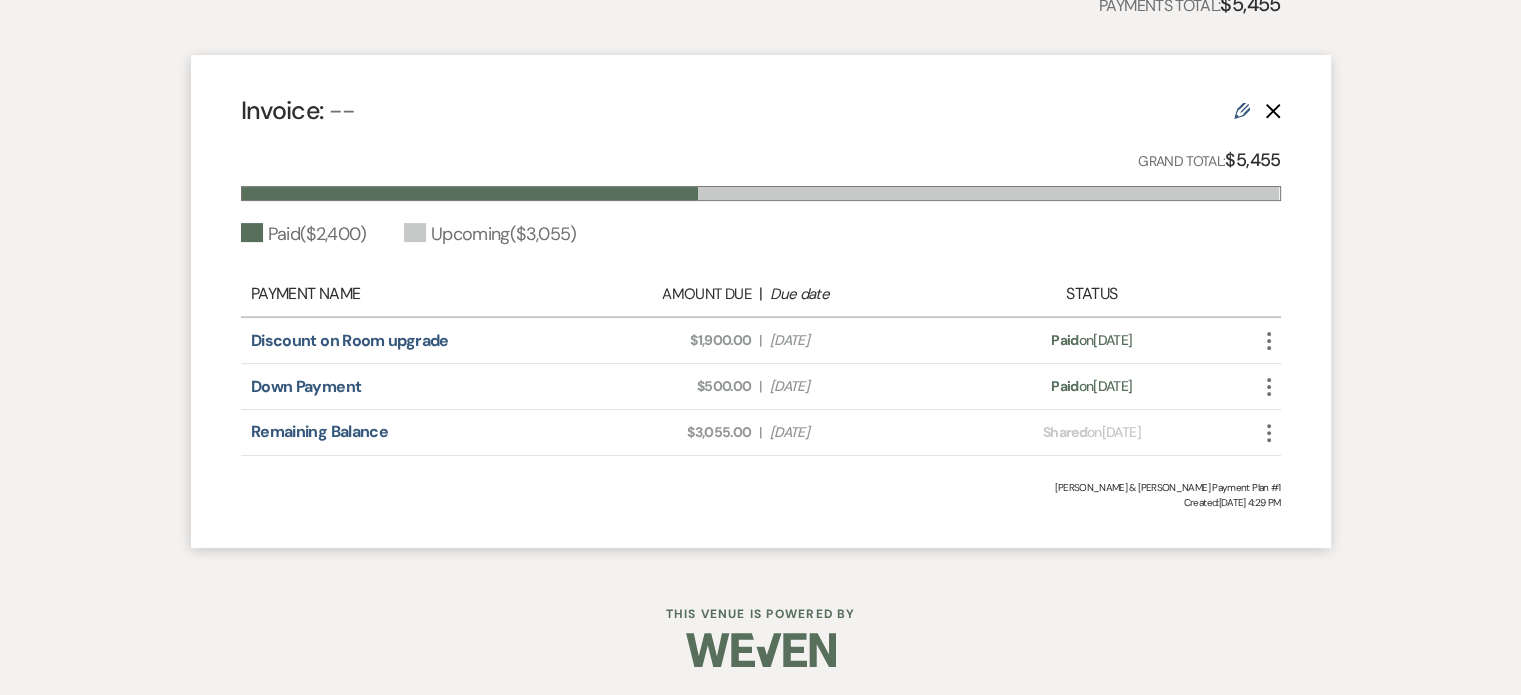 click on "Edit" 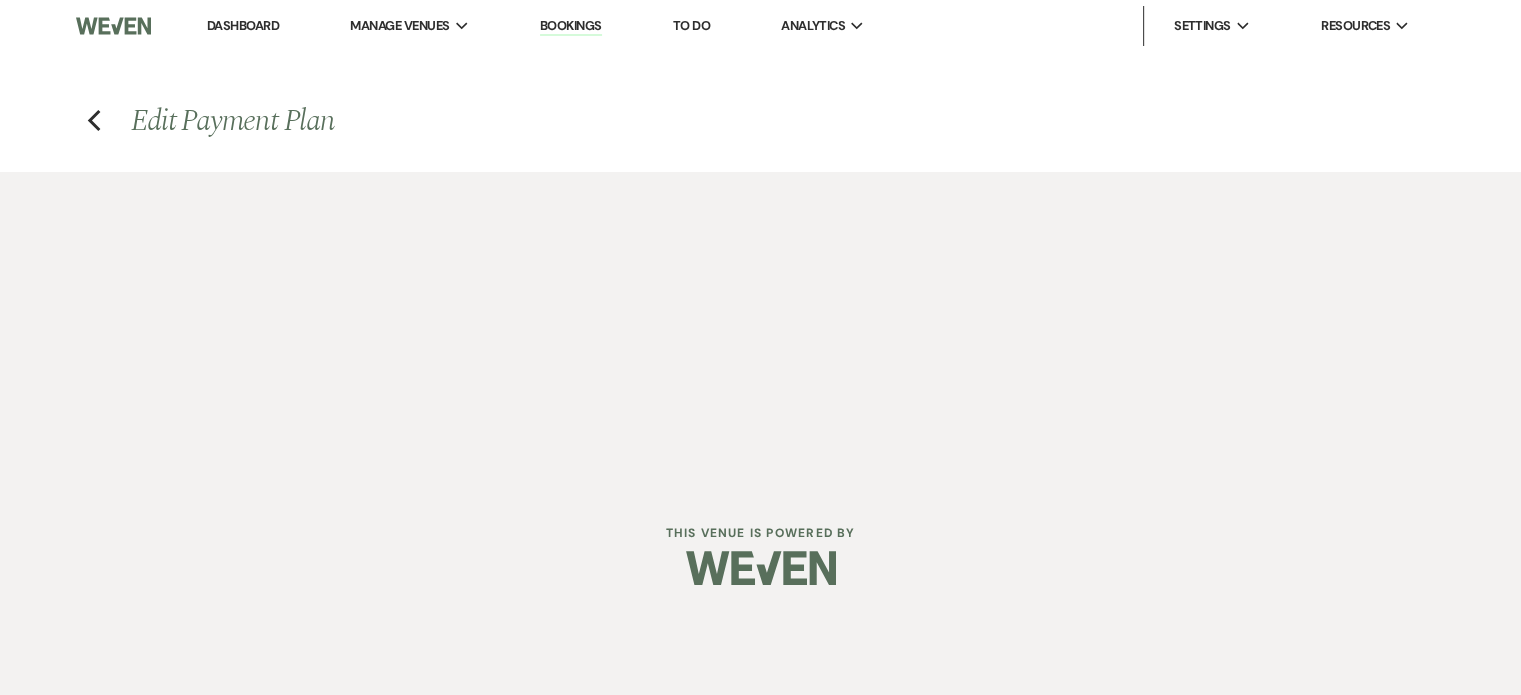 scroll, scrollTop: 0, scrollLeft: 0, axis: both 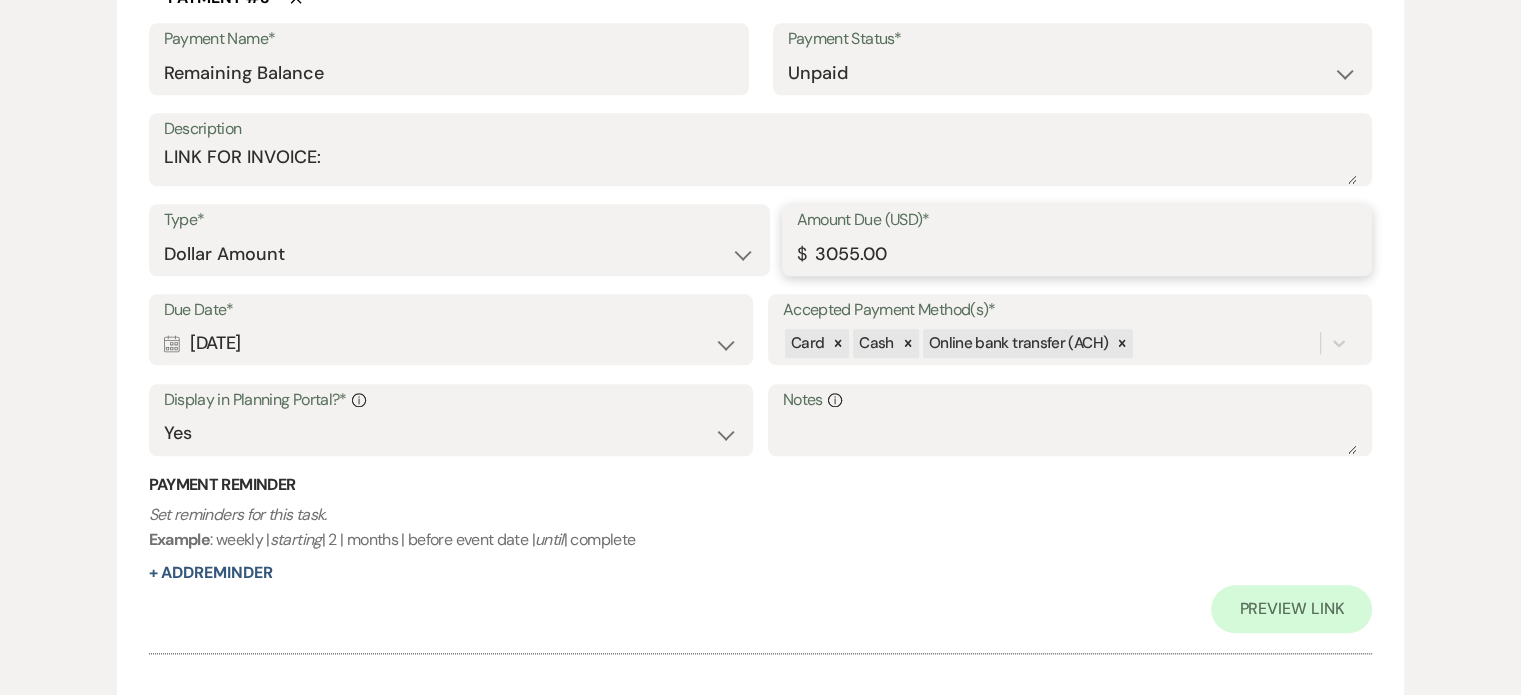 drag, startPoint x: 812, startPoint y: 248, endPoint x: 862, endPoint y: 245, distance: 50.08992 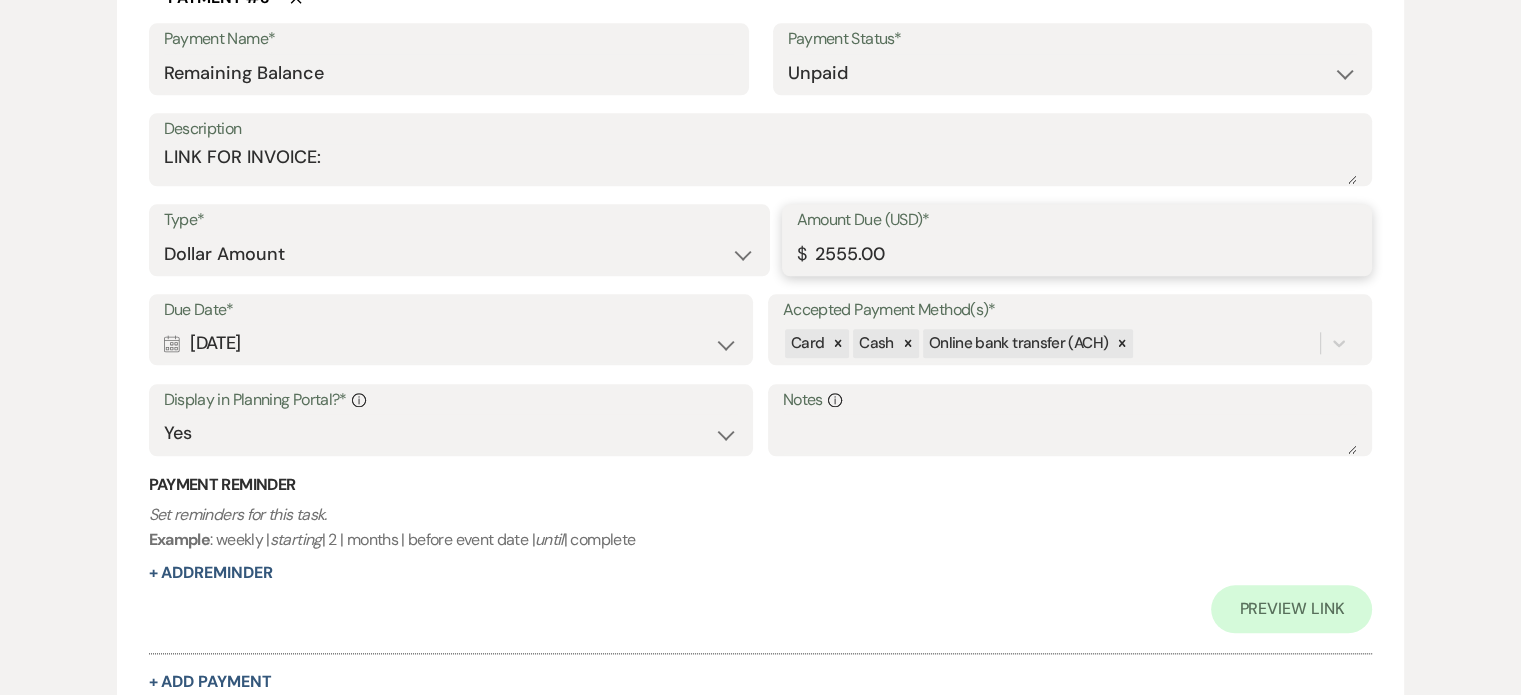 scroll, scrollTop: 2458, scrollLeft: 0, axis: vertical 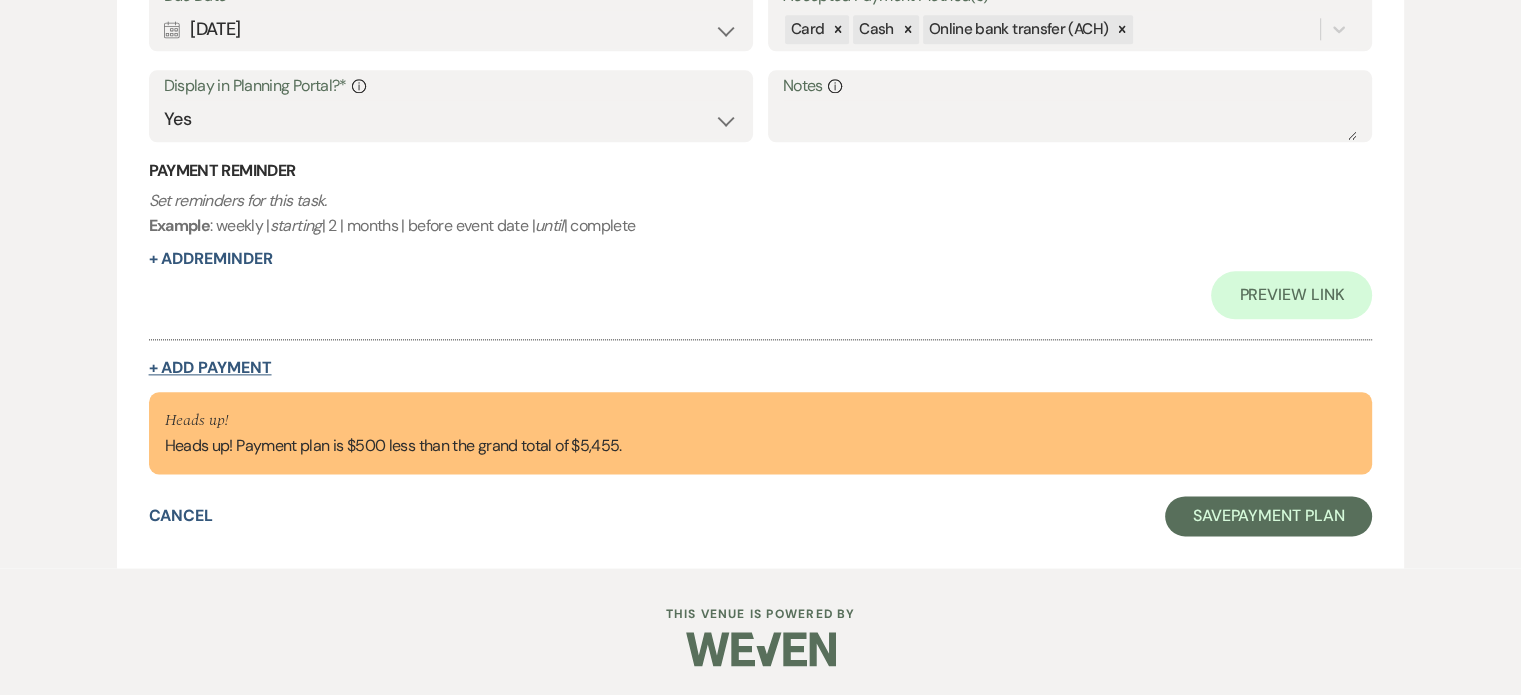 type on "2555.00" 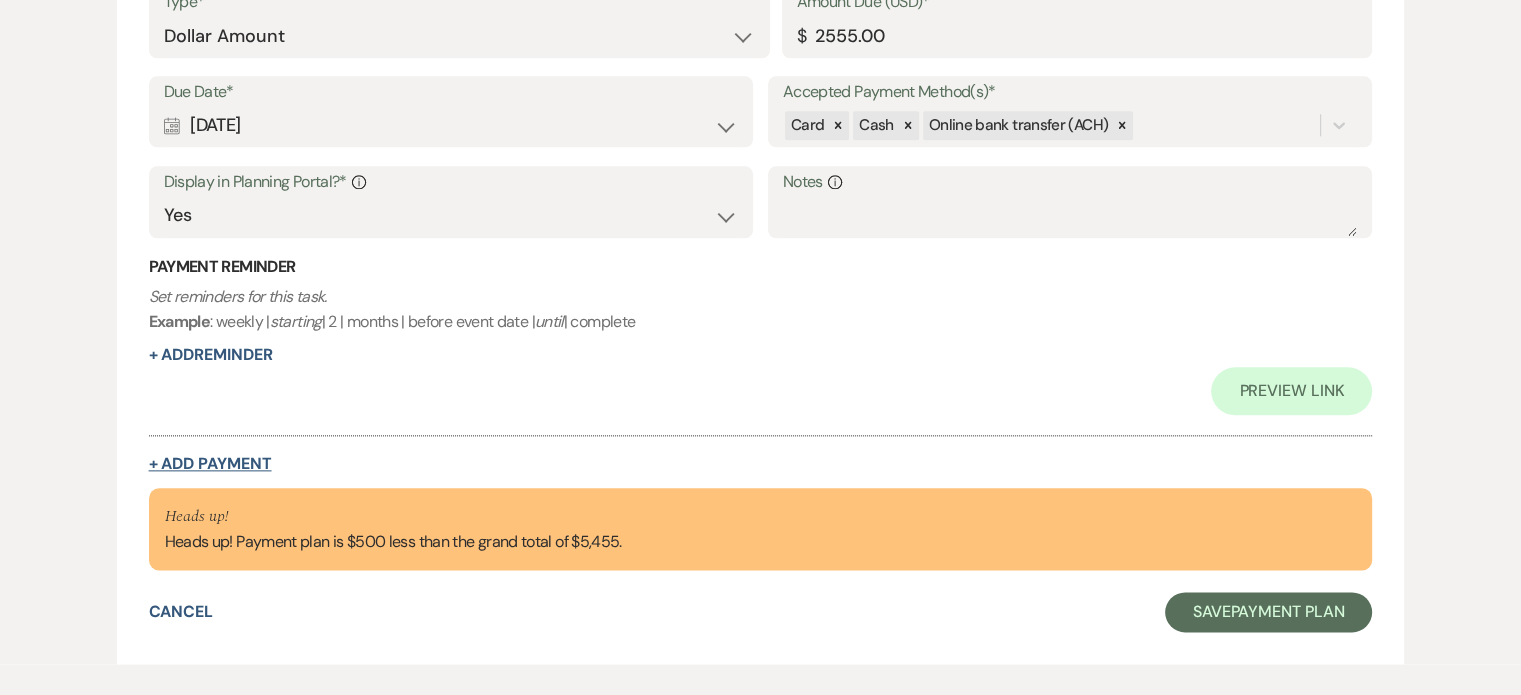 select on "2" 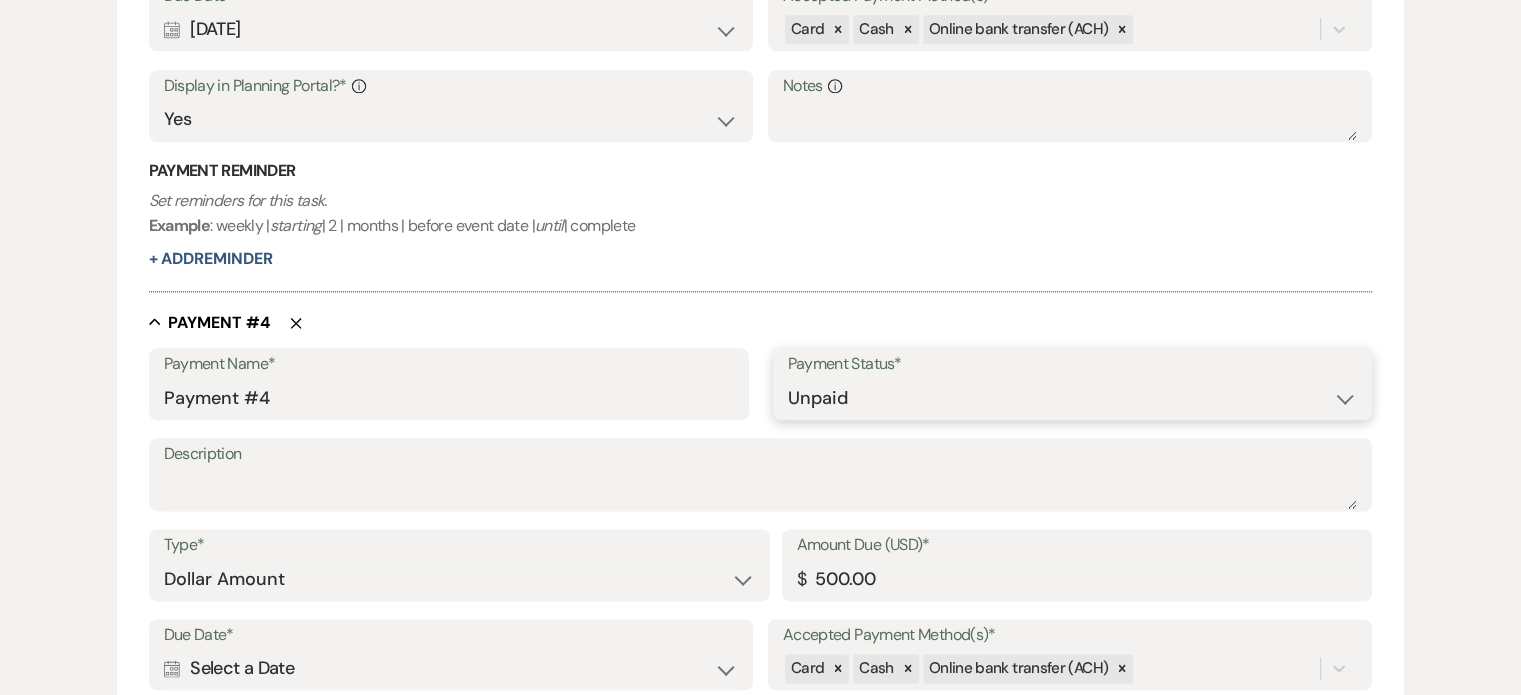 click on "Paid Unpaid" at bounding box center [1073, 398] 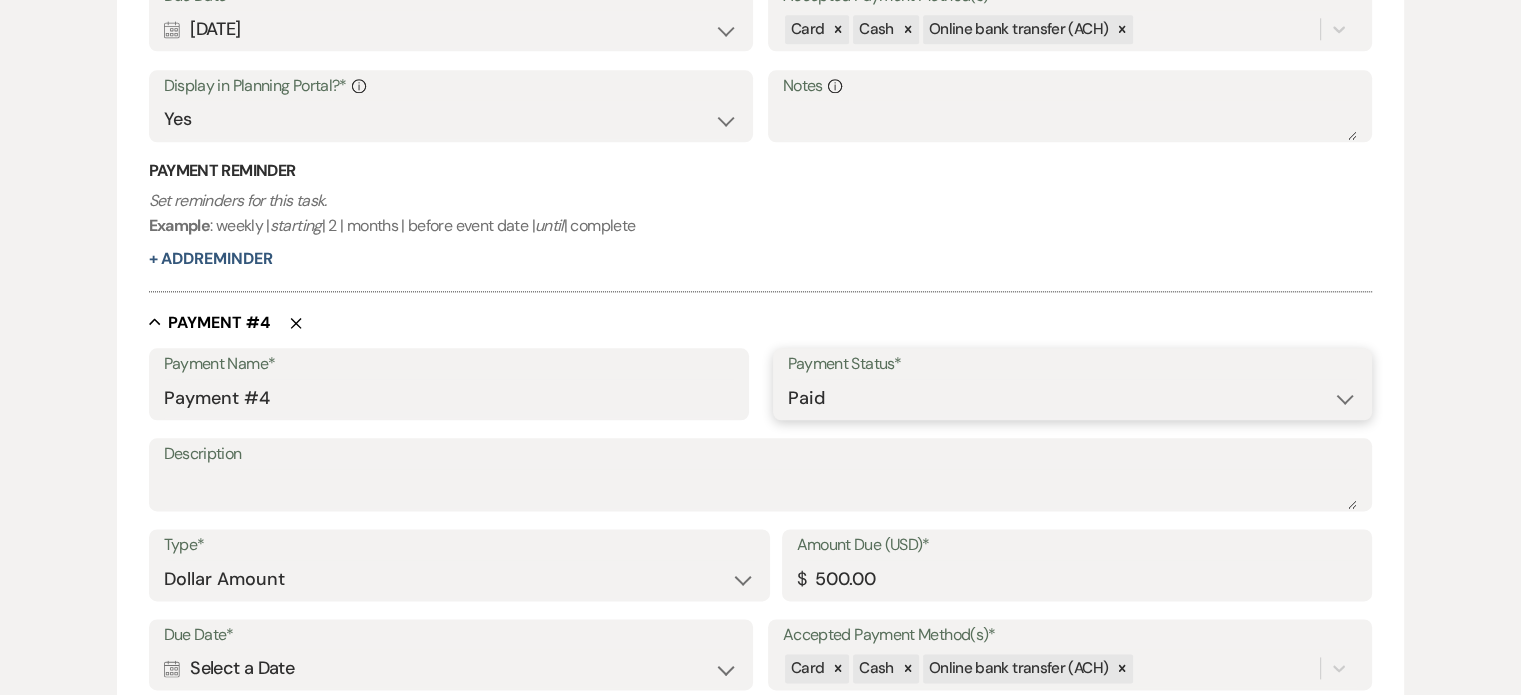click on "Paid Unpaid" at bounding box center [1073, 398] 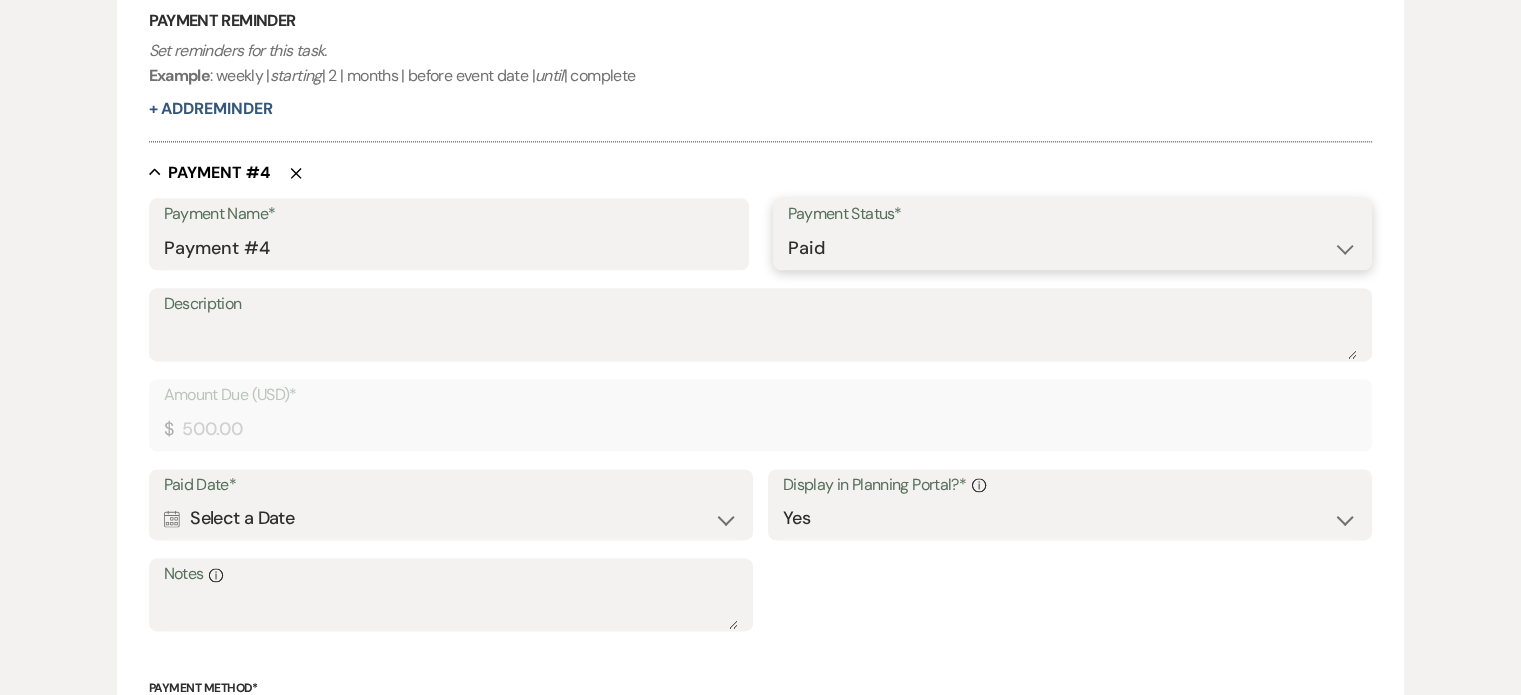 scroll, scrollTop: 2662, scrollLeft: 0, axis: vertical 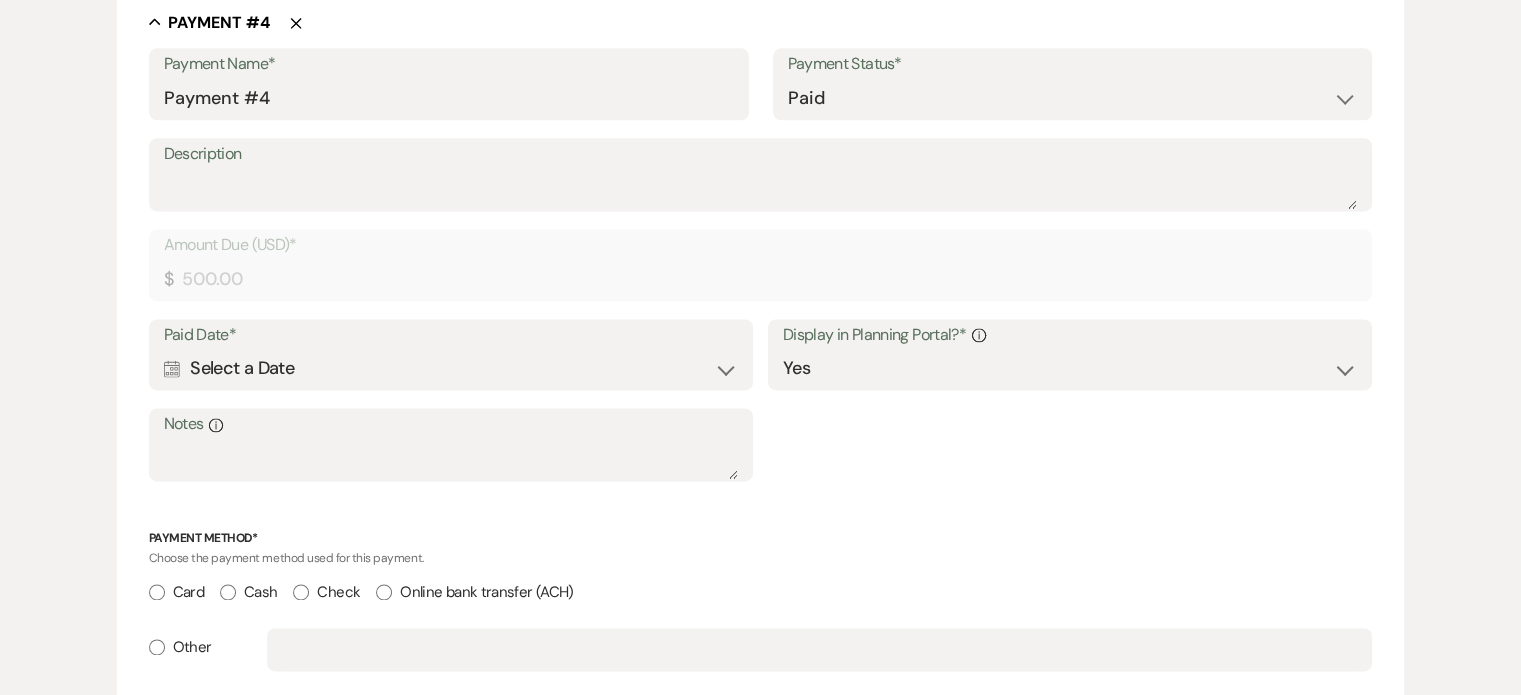 click on "Calendar Select a Date Expand" at bounding box center (451, 368) 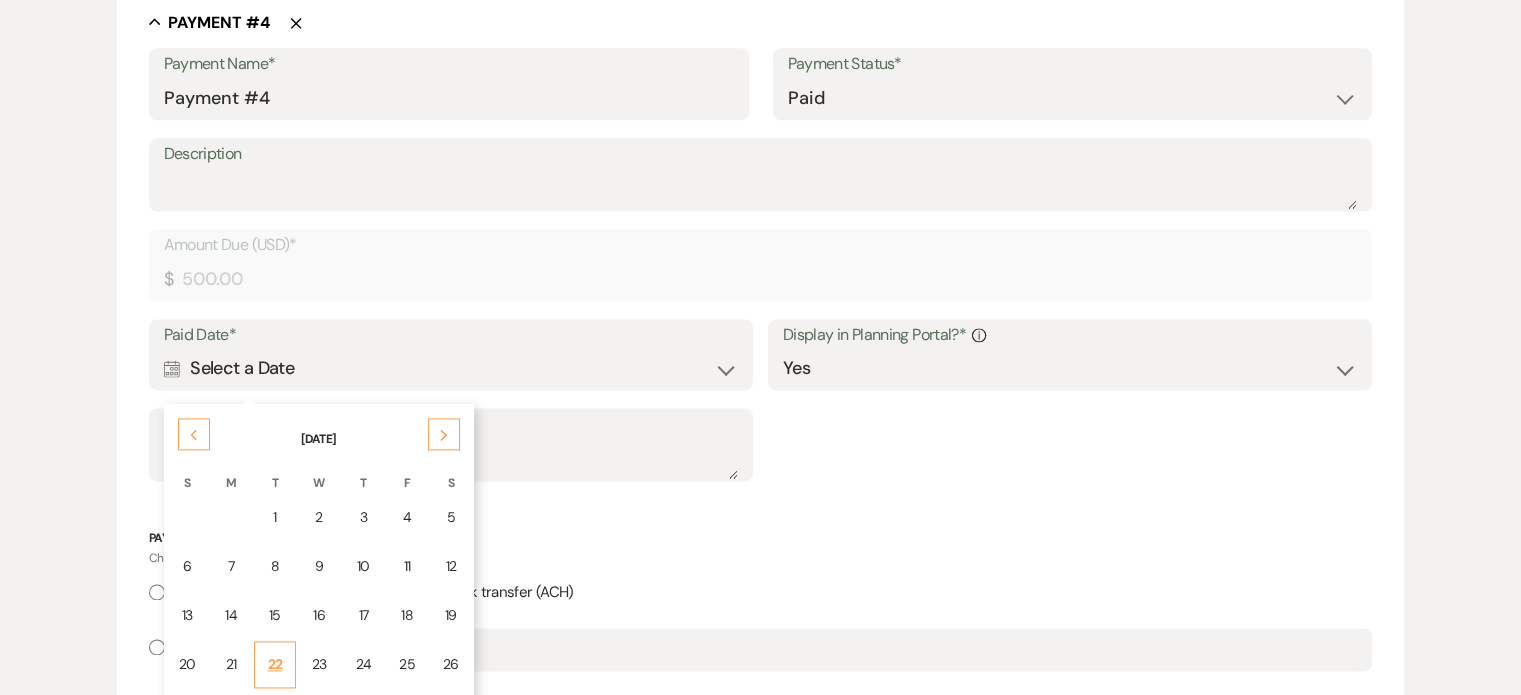 click on "22" at bounding box center [275, 664] 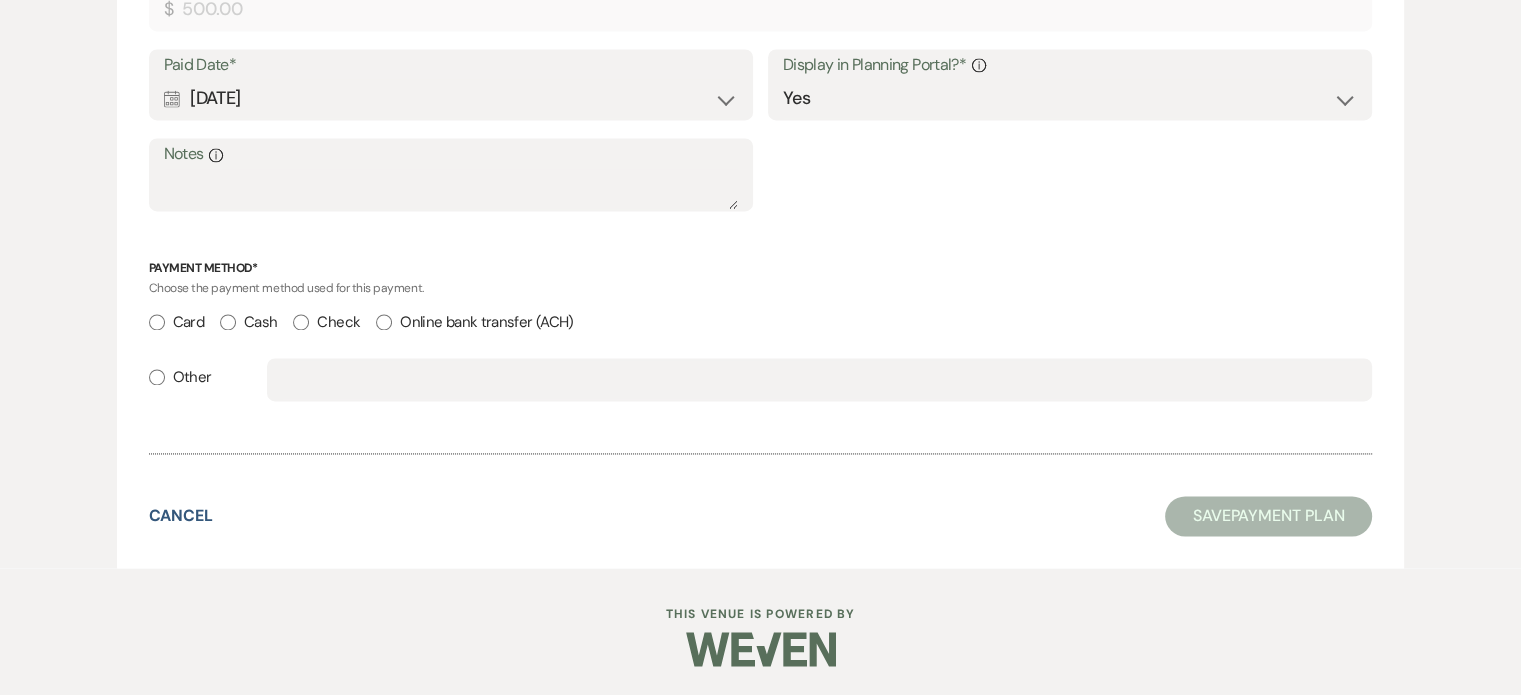 click on "Card" at bounding box center (157, 322) 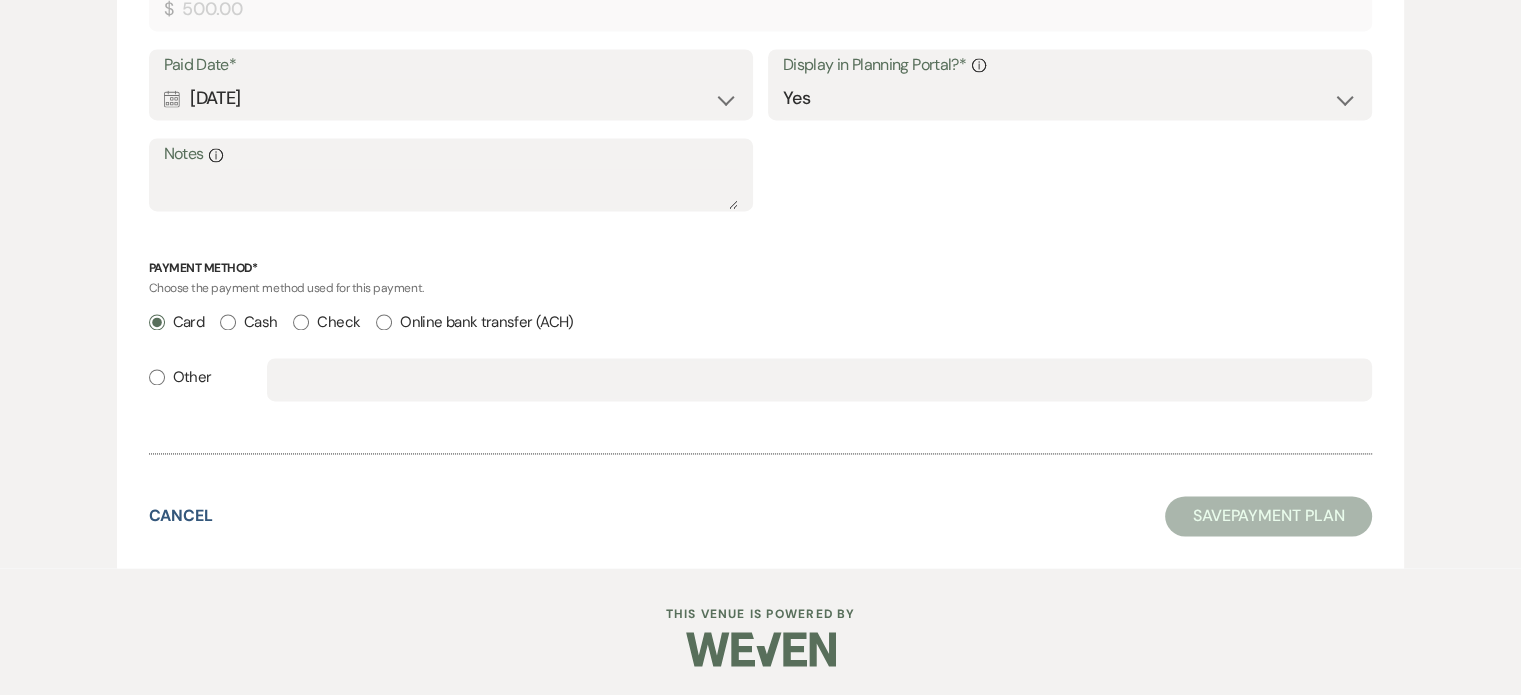 radio on "true" 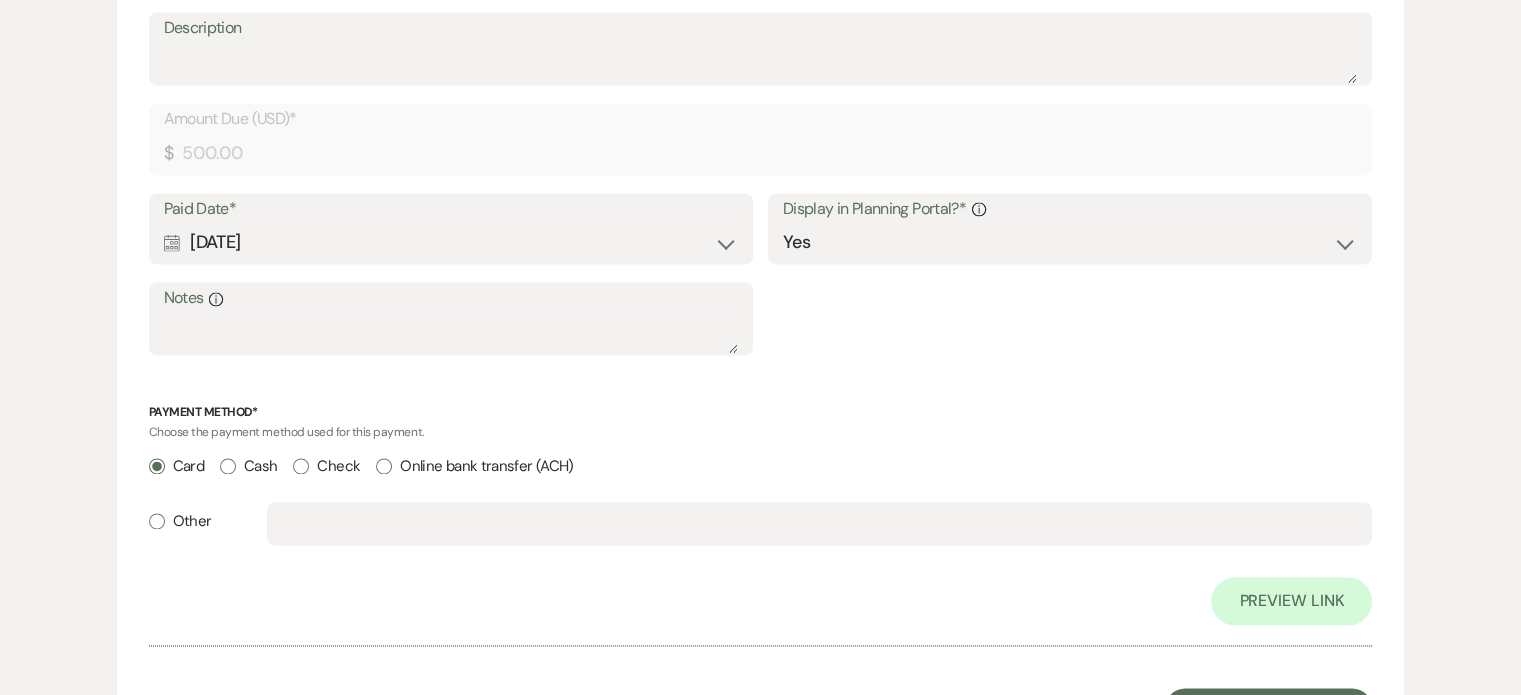 scroll, scrollTop: 3076, scrollLeft: 0, axis: vertical 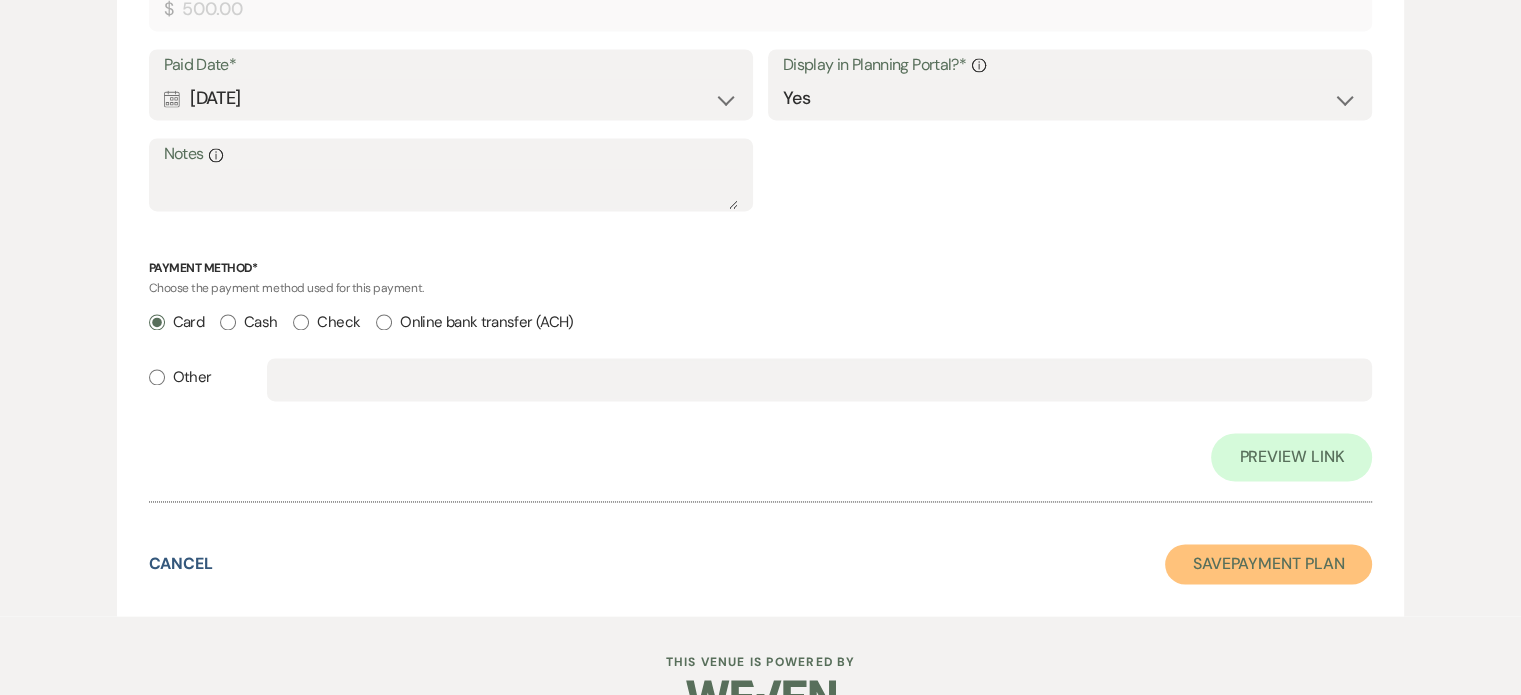 click on "Save  Payment Plan" at bounding box center [1269, 564] 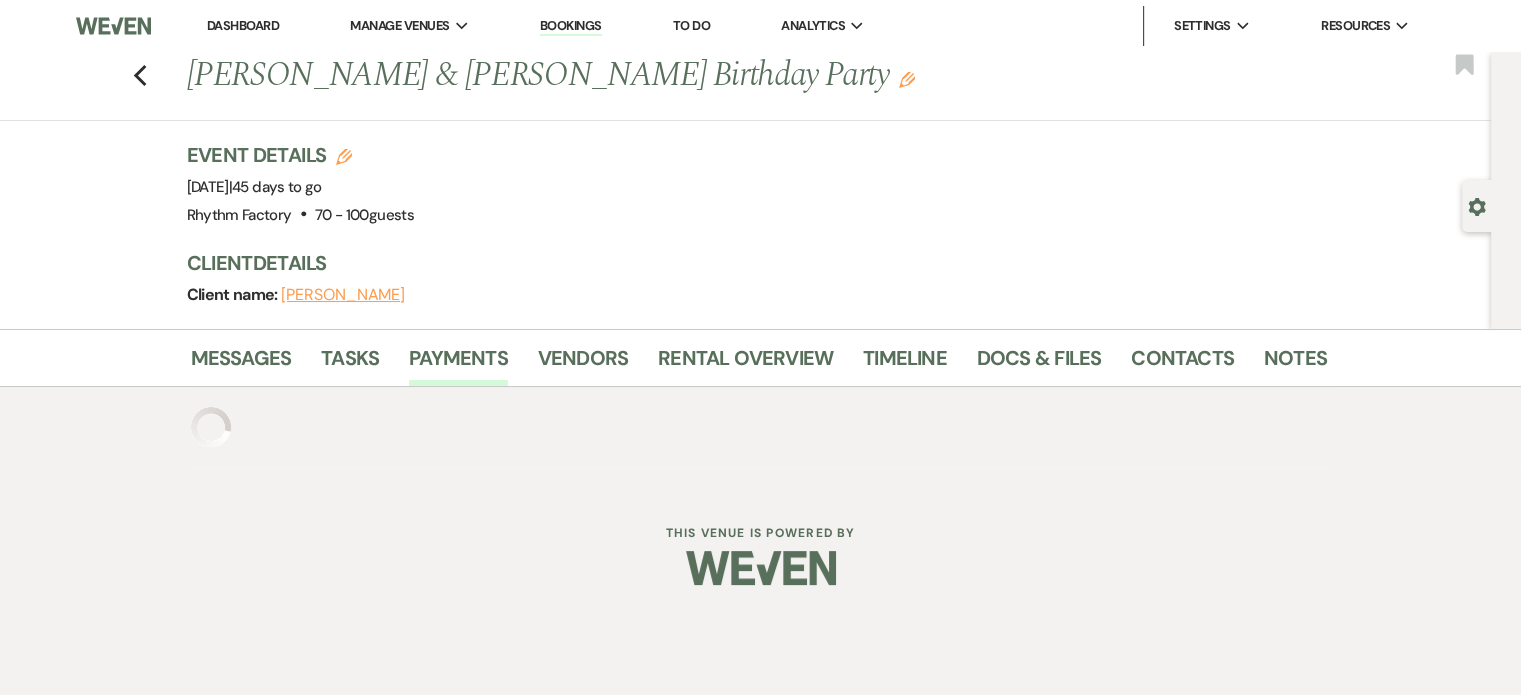 scroll, scrollTop: 0, scrollLeft: 0, axis: both 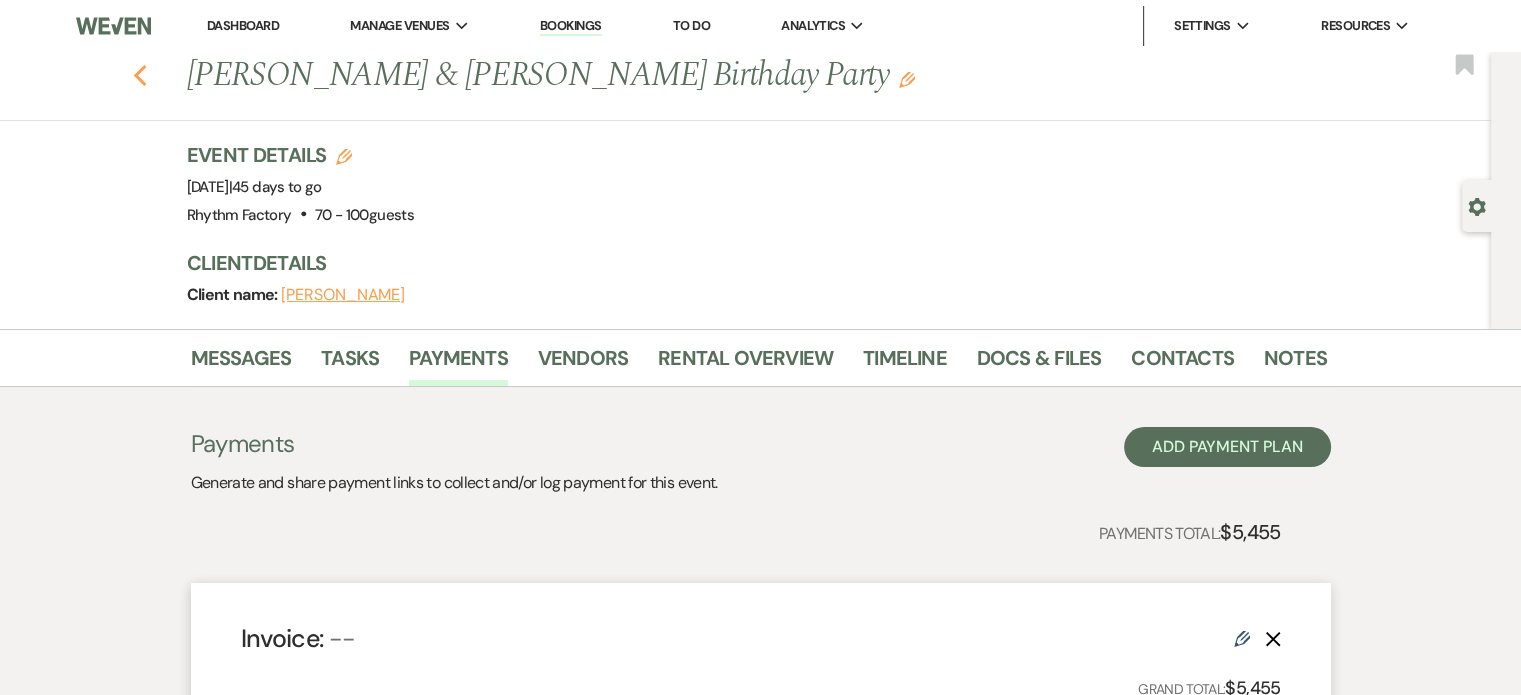 click on "Previous" 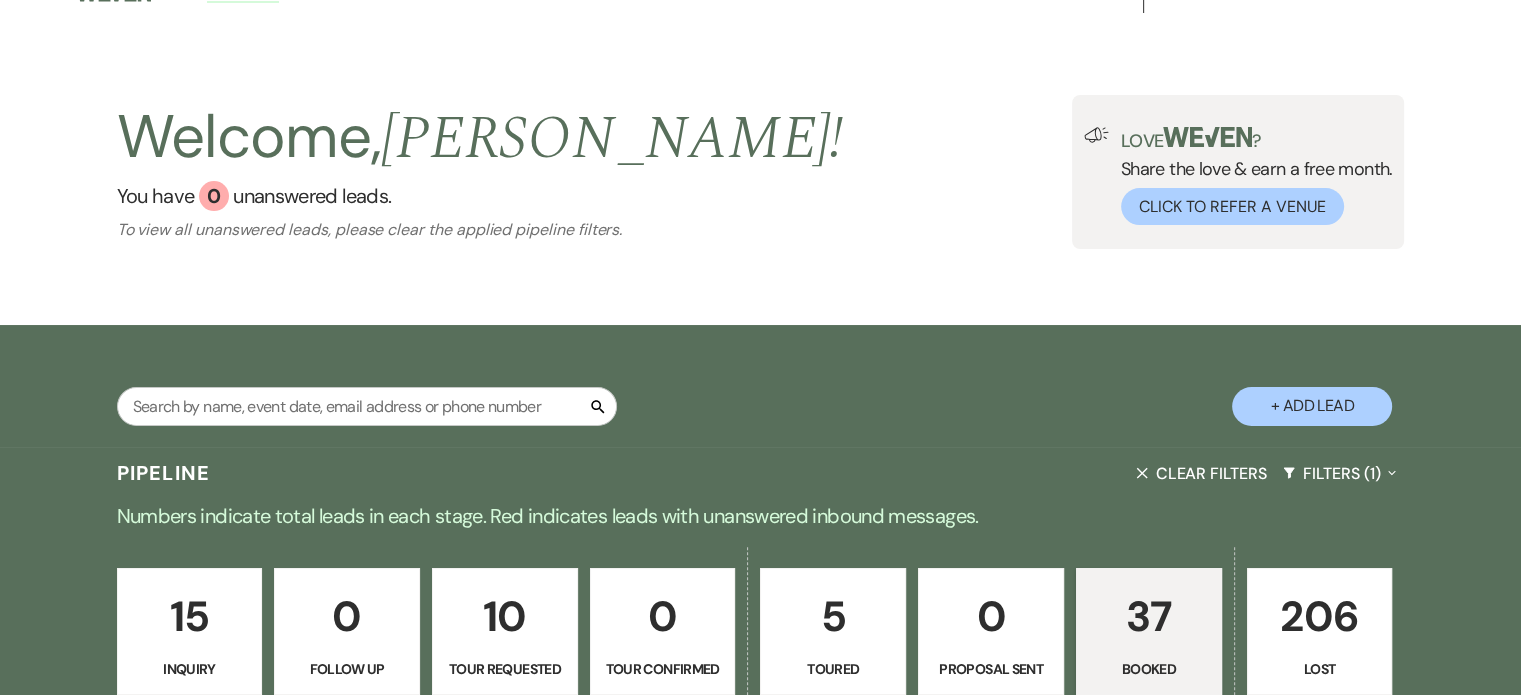 scroll, scrollTop: 0, scrollLeft: 0, axis: both 